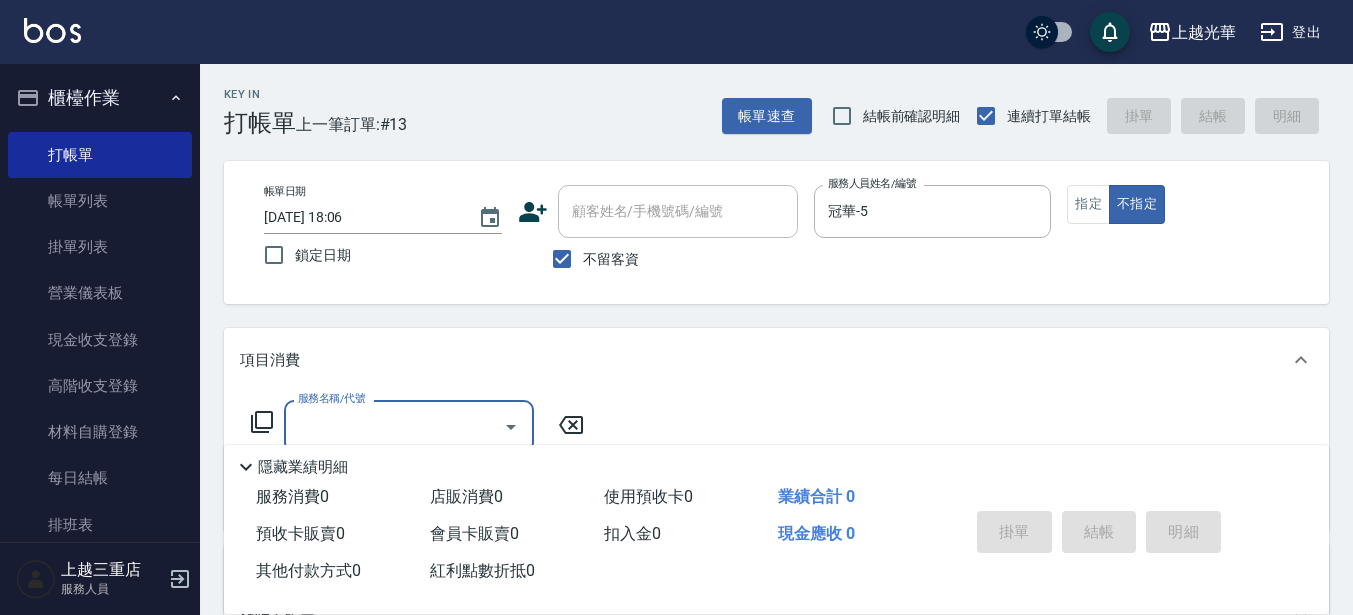 scroll, scrollTop: 0, scrollLeft: 0, axis: both 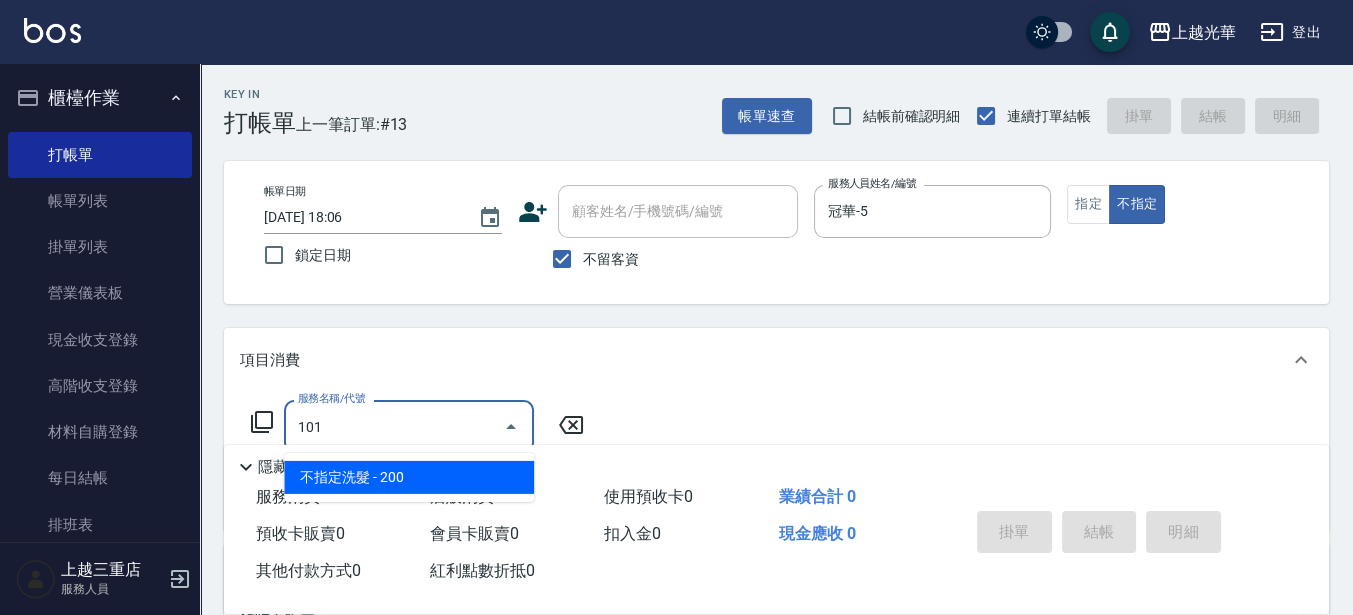 type on "不指定洗髮(101)" 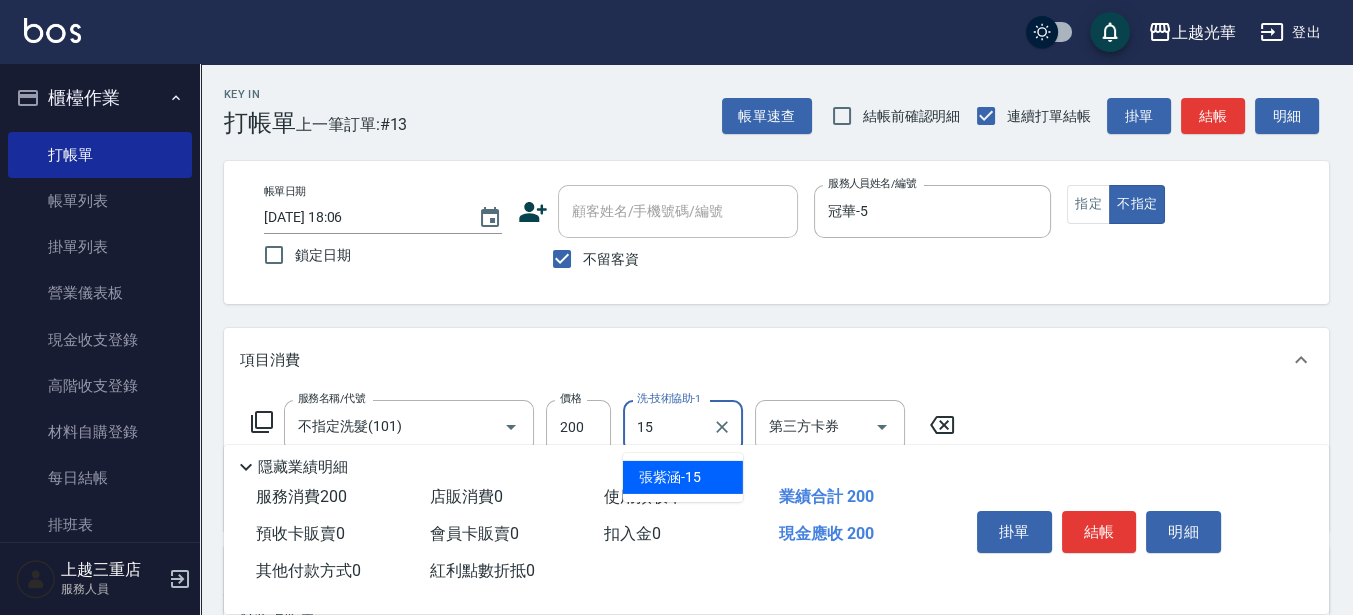 type on "[PERSON_NAME]-15" 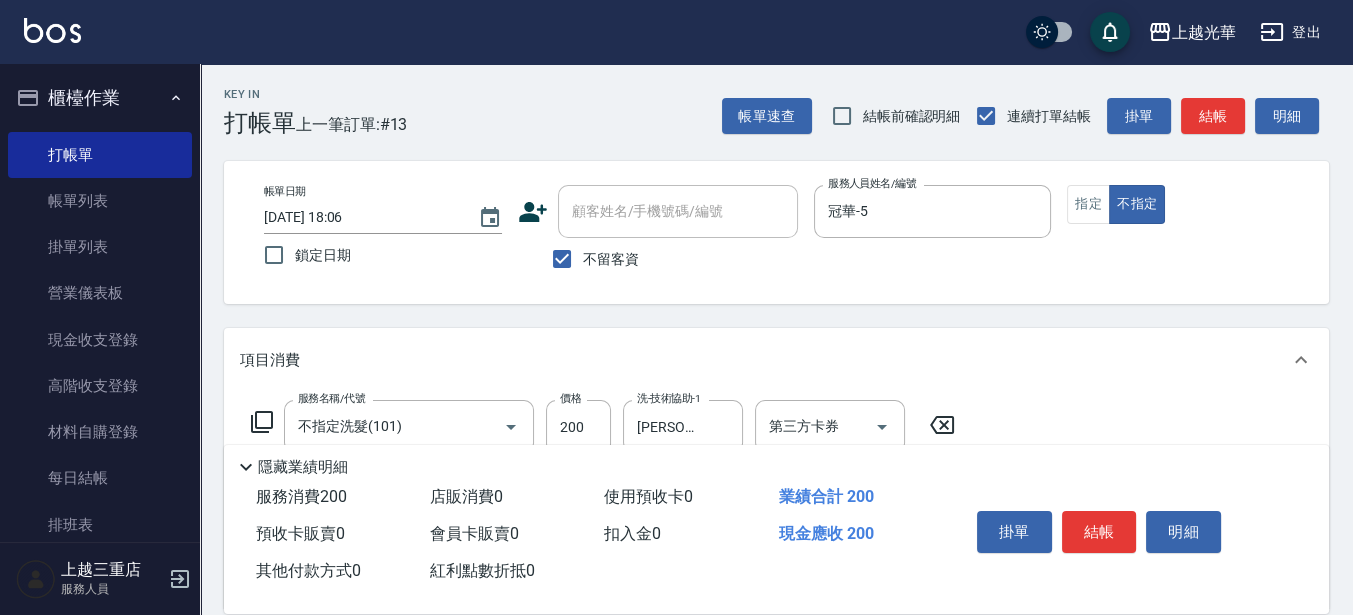 click on "帳單日期 [DATE] 18:06 鎖定日期 顧客姓名/手機號碼/編號 顧客姓名/手機號碼/編號 不留客資 服務人員姓名/編號 冠華-5 服務人員姓名/編號 指定 不指定" at bounding box center (776, 232) 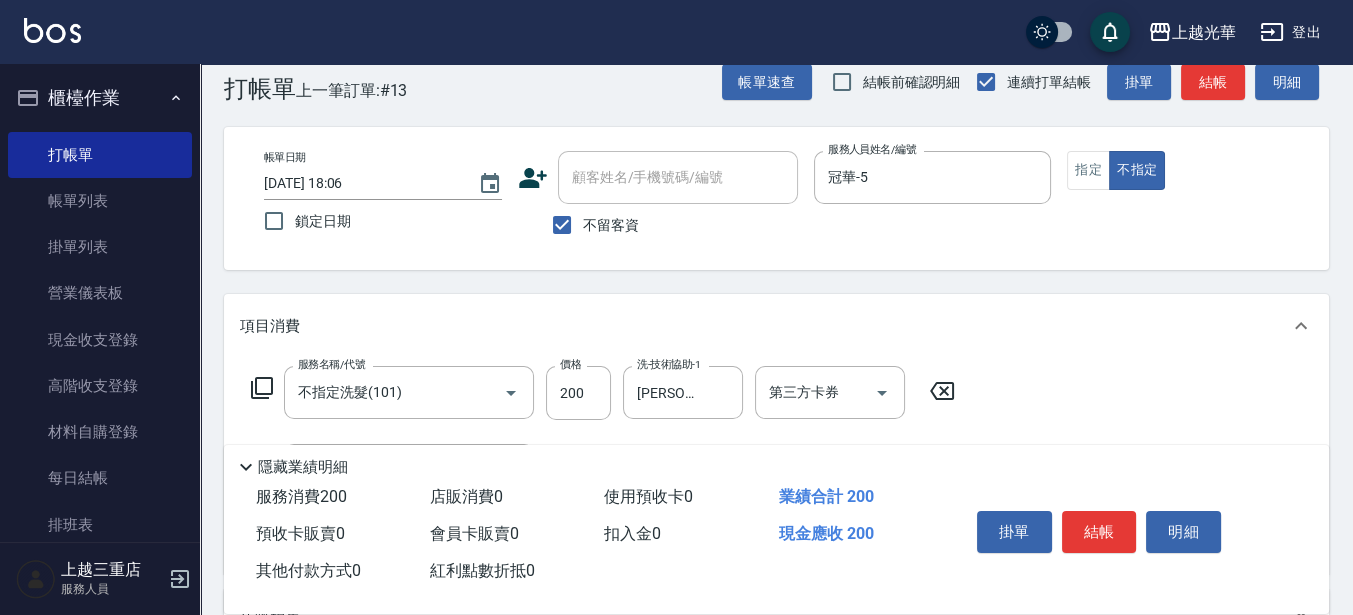scroll, scrollTop: 0, scrollLeft: 0, axis: both 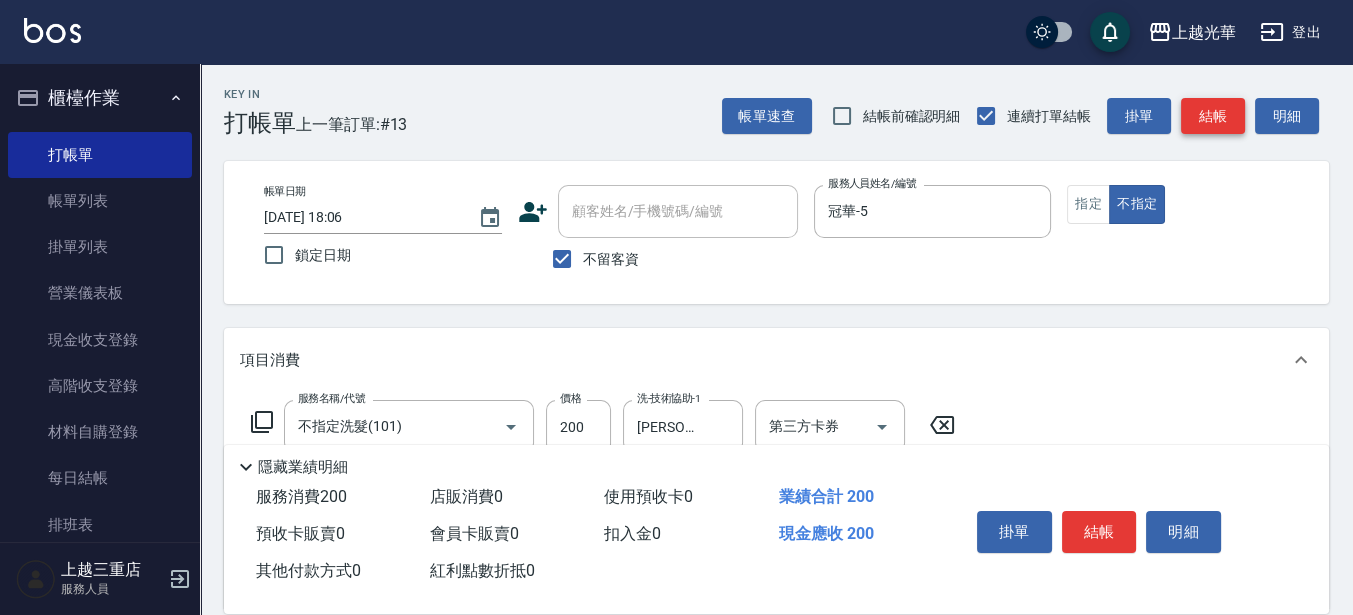 click on "結帳" at bounding box center [1213, 116] 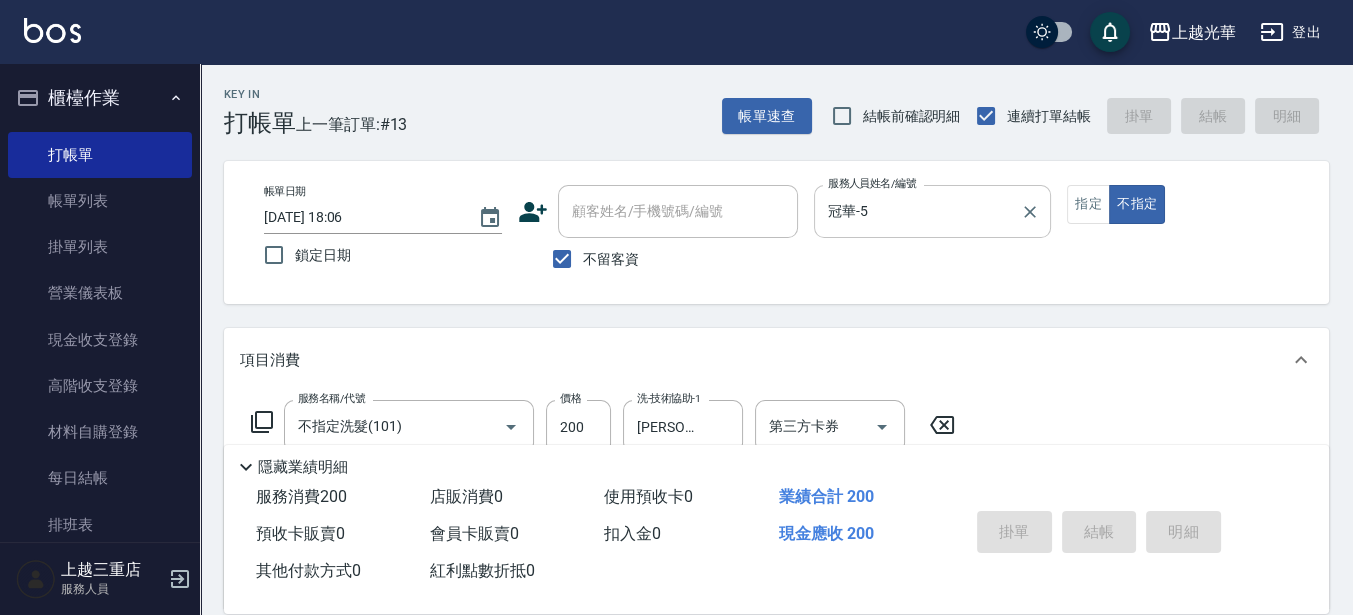 type on "[DATE] 18:42" 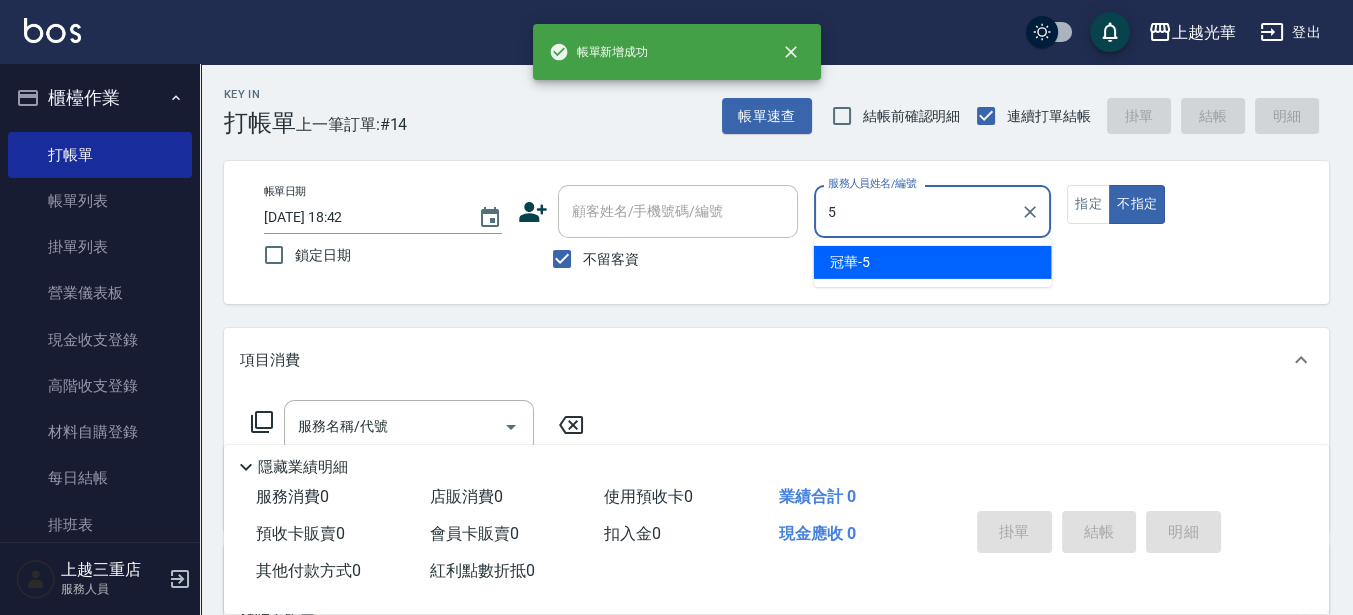 type on "冠華-5" 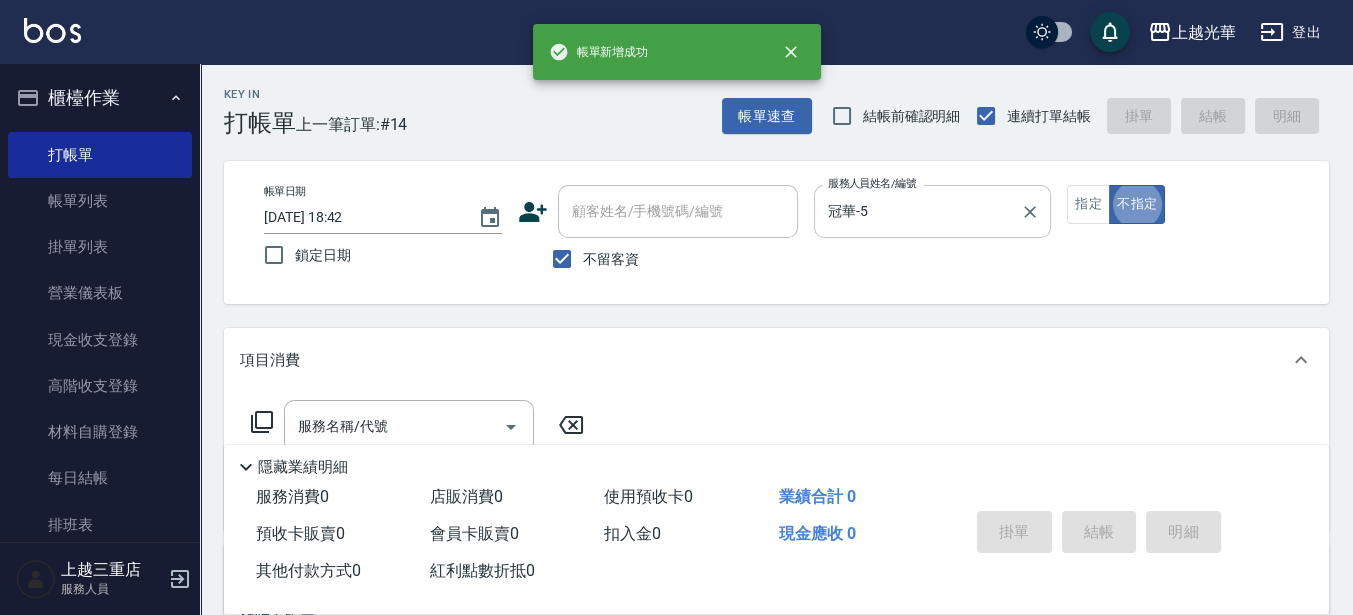 type on "false" 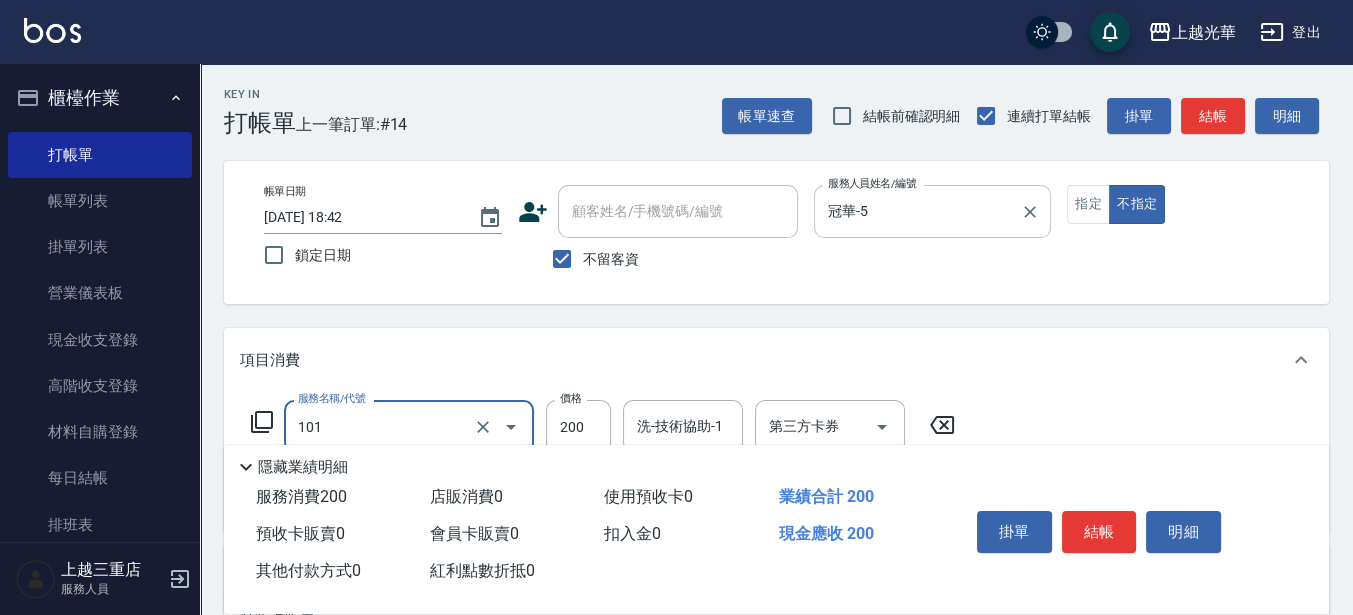 type on "不指定洗髮(101)" 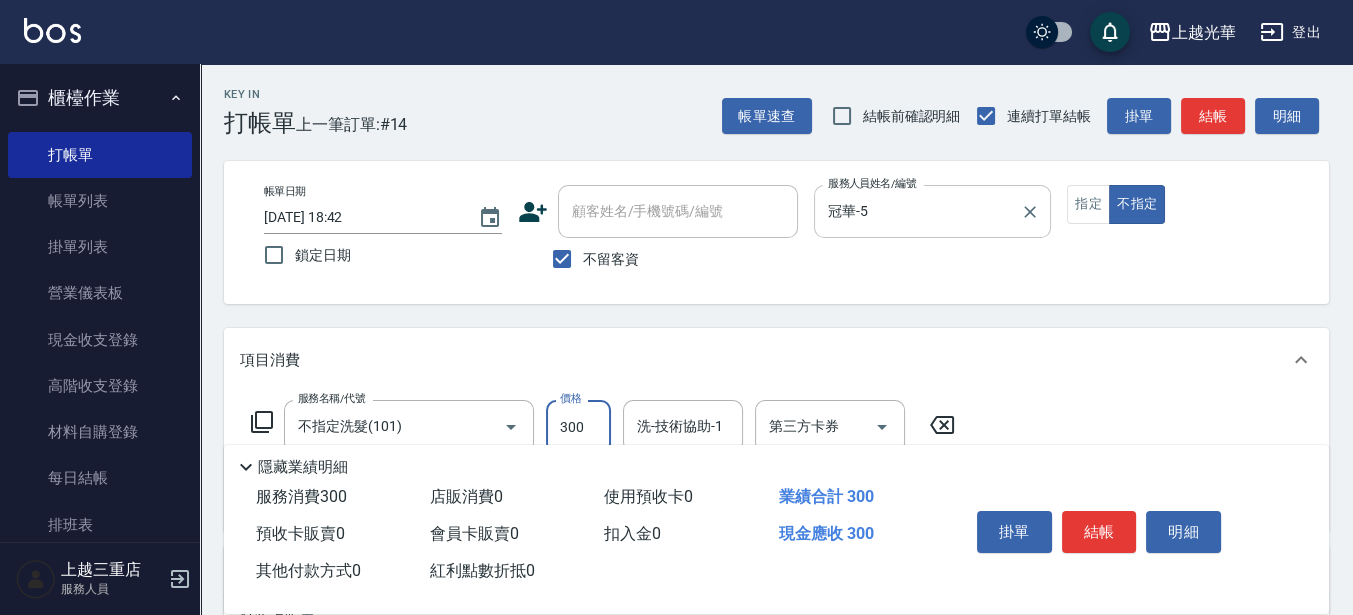 type on "300" 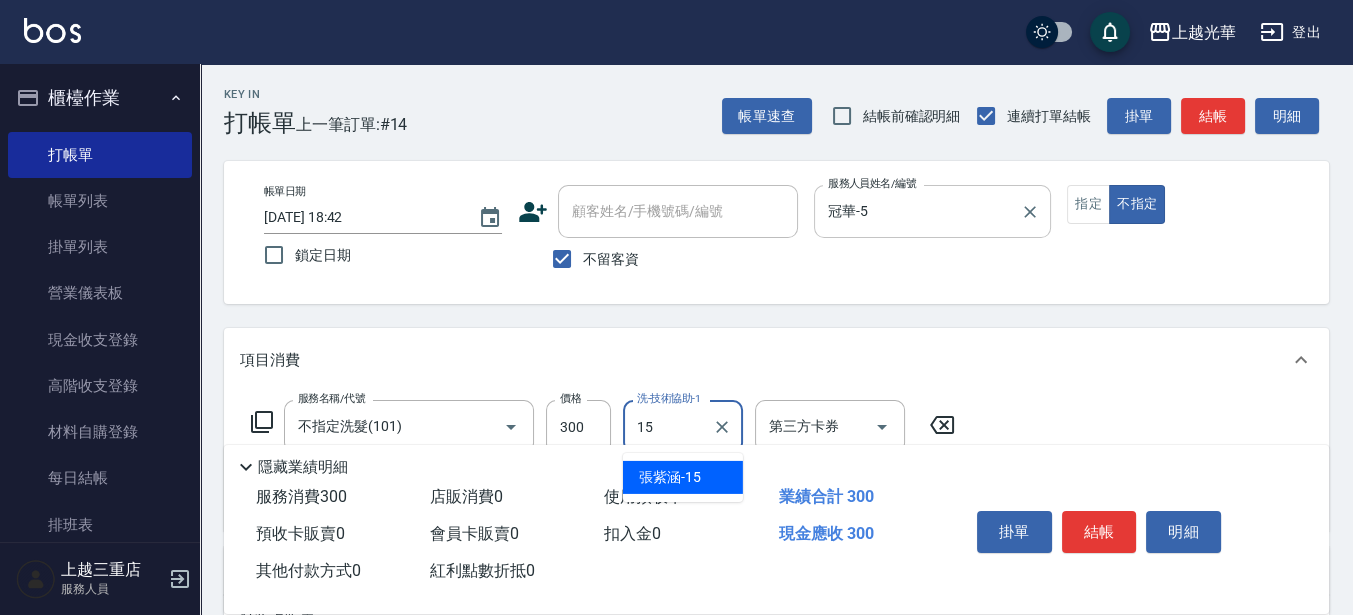 type on "[PERSON_NAME]-15" 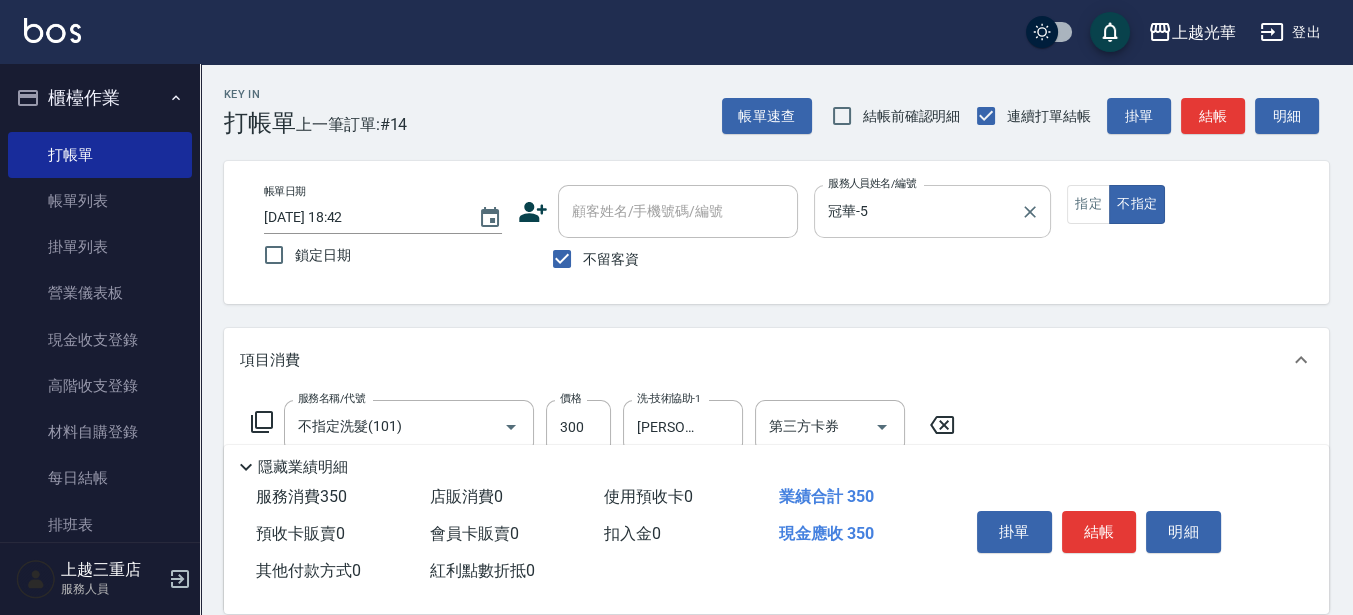 type on "吹捲/夾直/電棒/玉米鬚/青捲(803)" 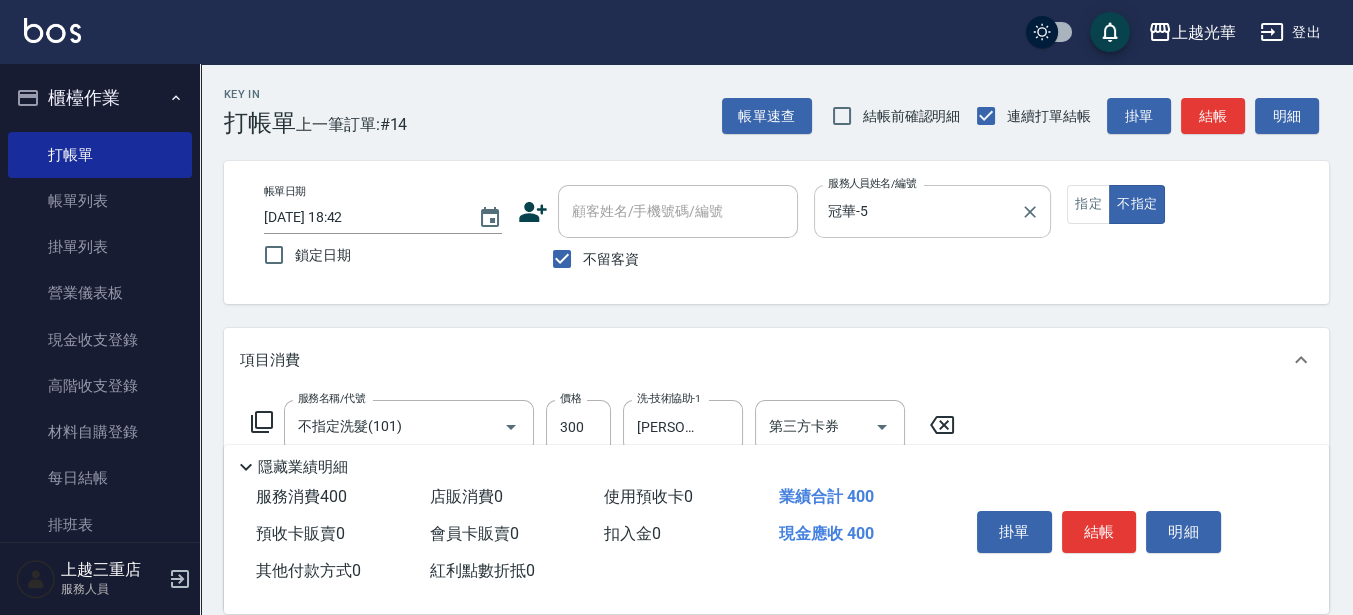 type on "100" 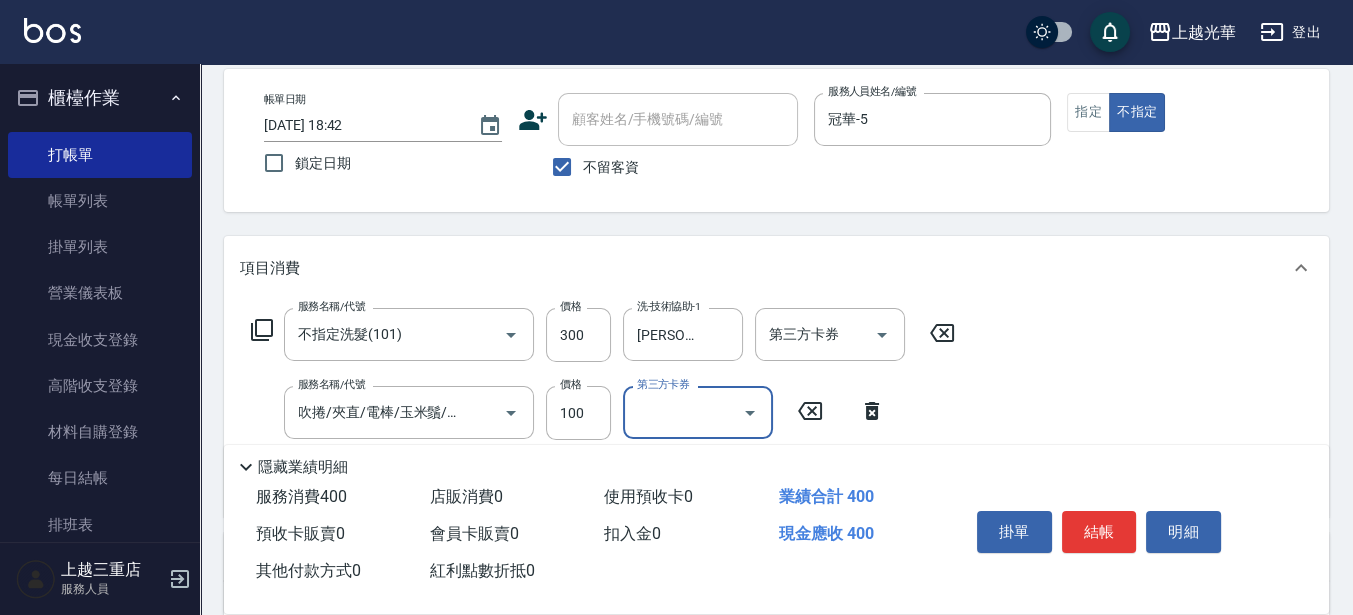 scroll, scrollTop: 125, scrollLeft: 0, axis: vertical 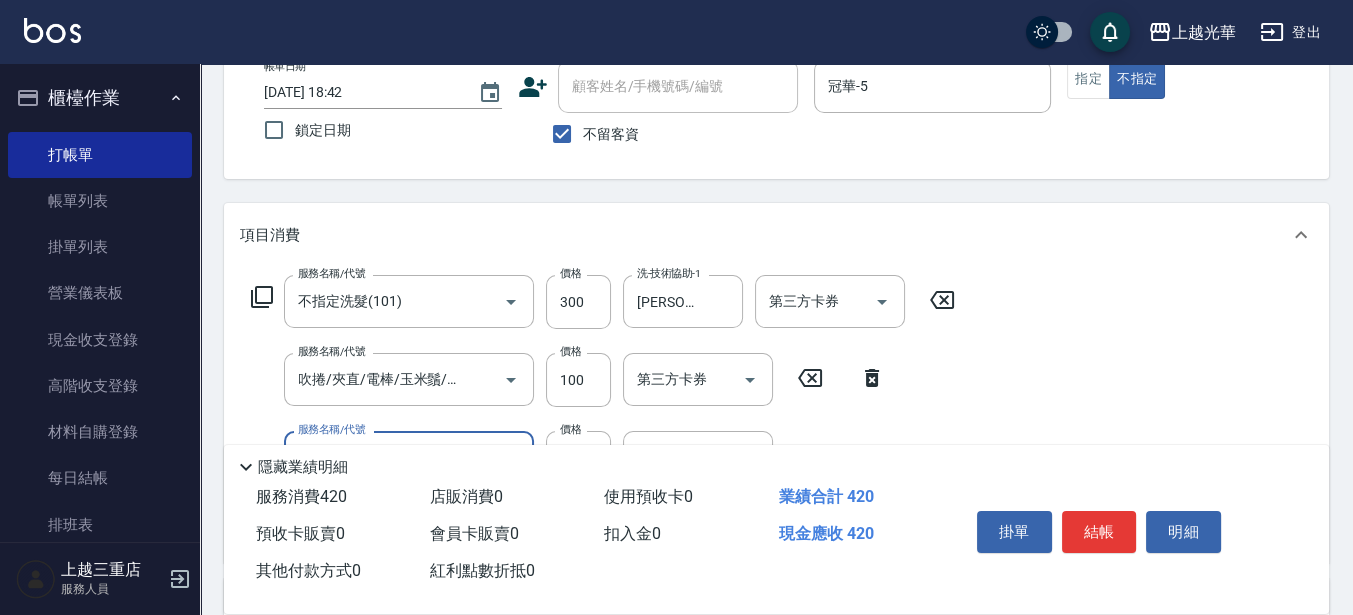 type on "潤絲(801)" 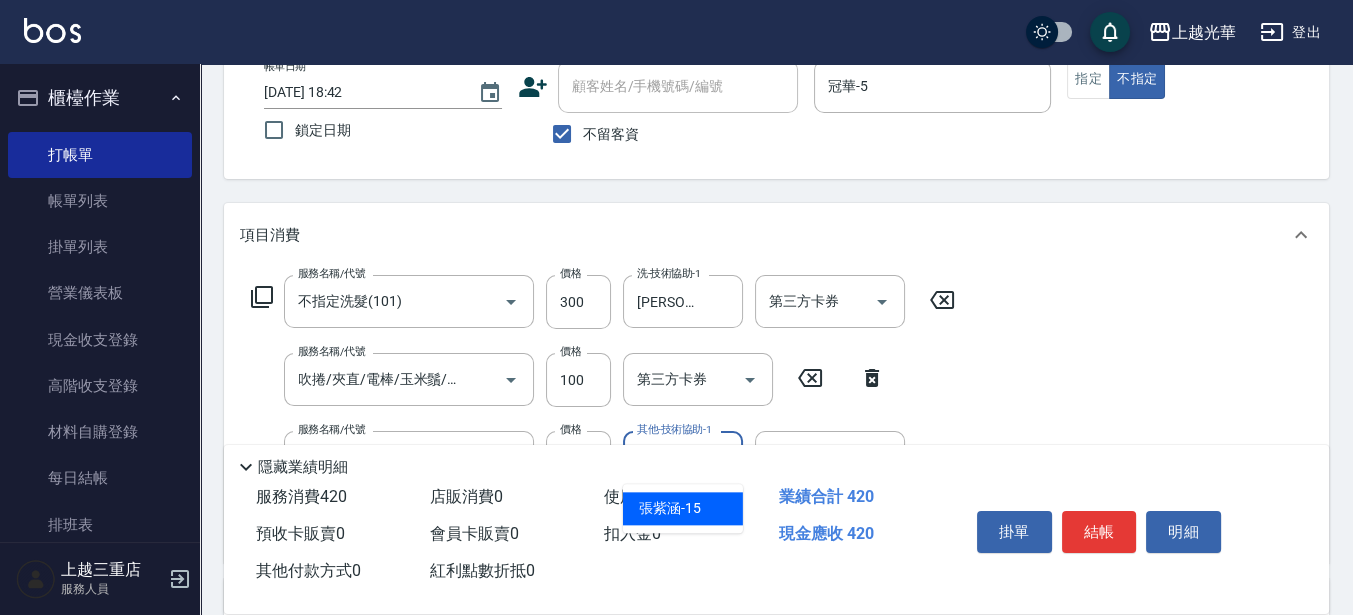 type on "[PERSON_NAME]-15" 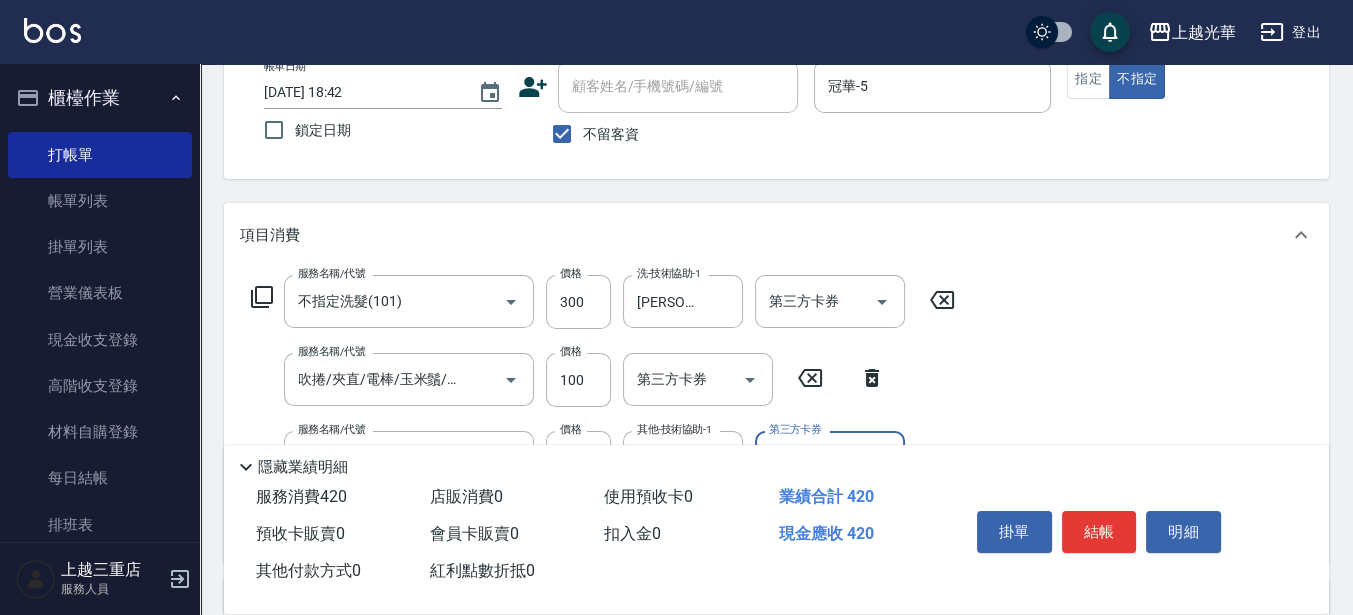 scroll, scrollTop: 0, scrollLeft: 0, axis: both 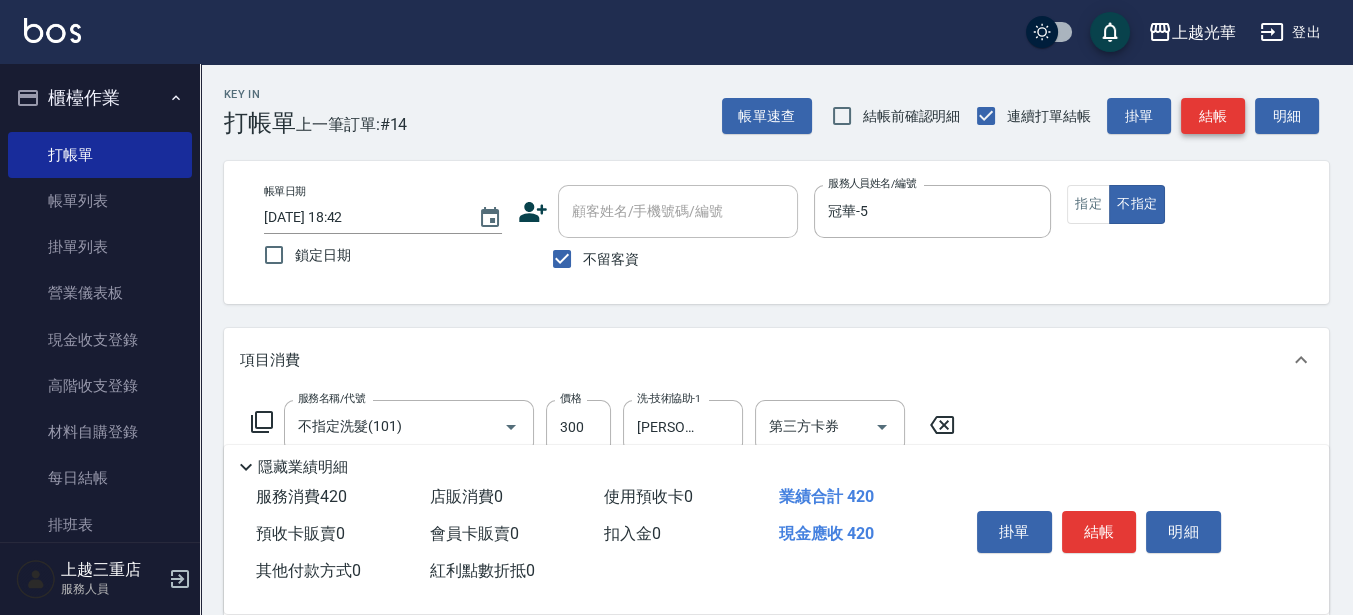 click on "結帳" at bounding box center (1213, 116) 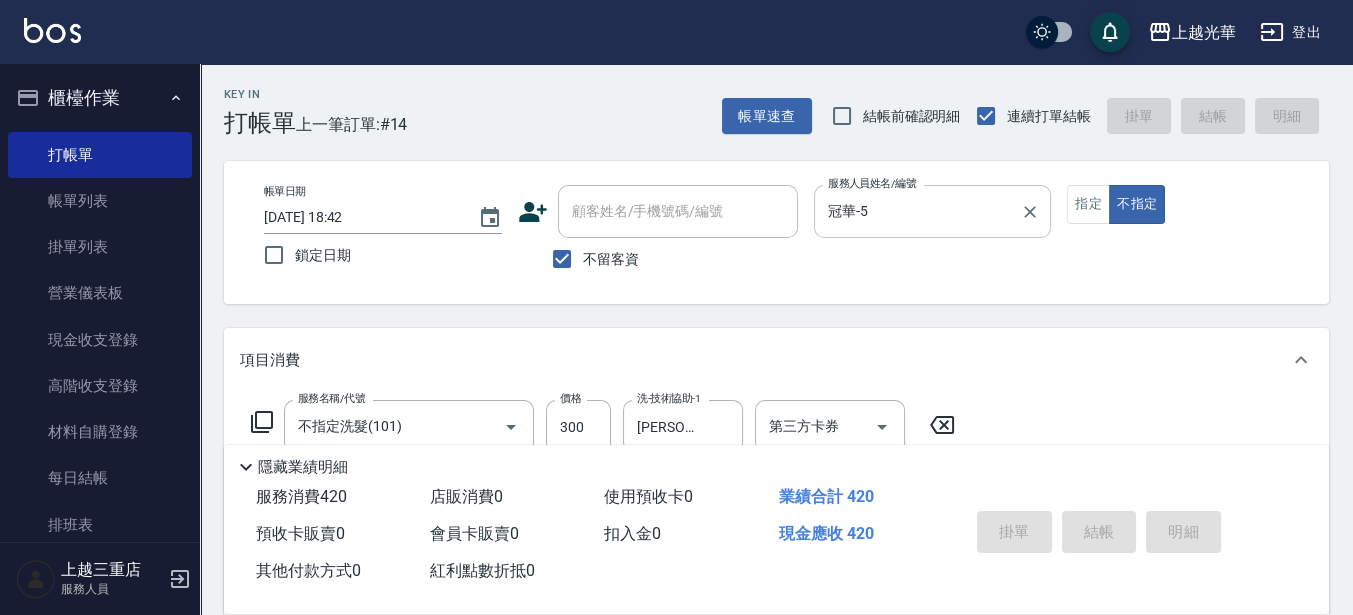 type on "[DATE] 18:43" 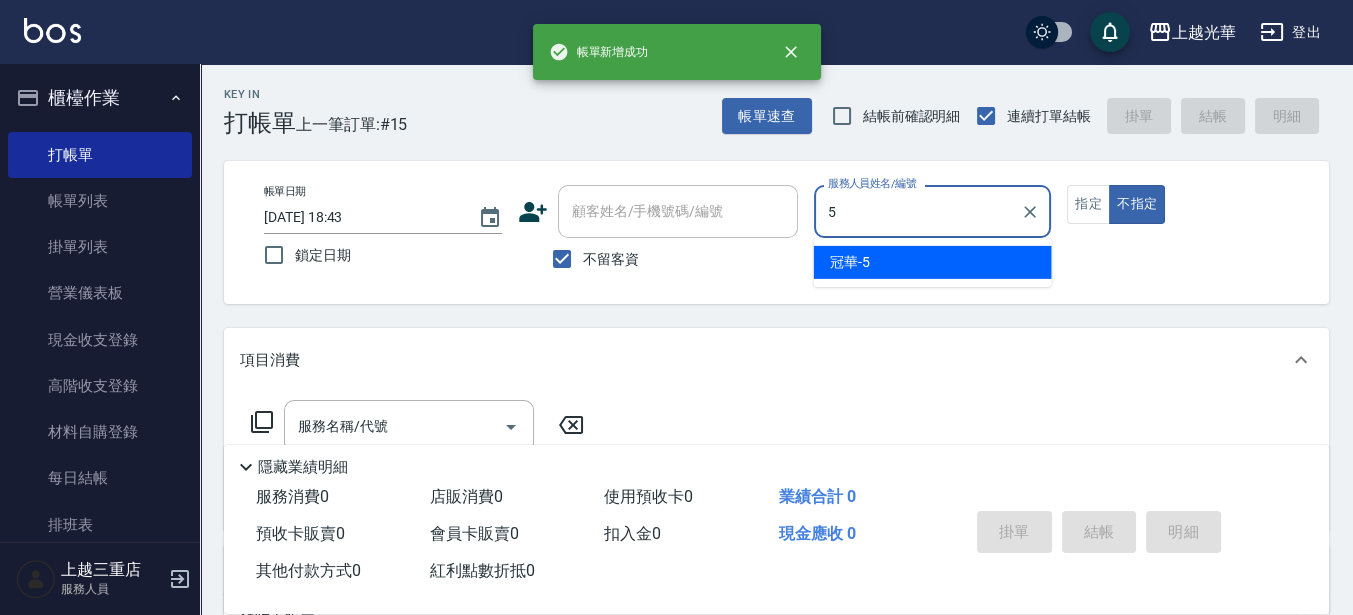 type on "冠華-5" 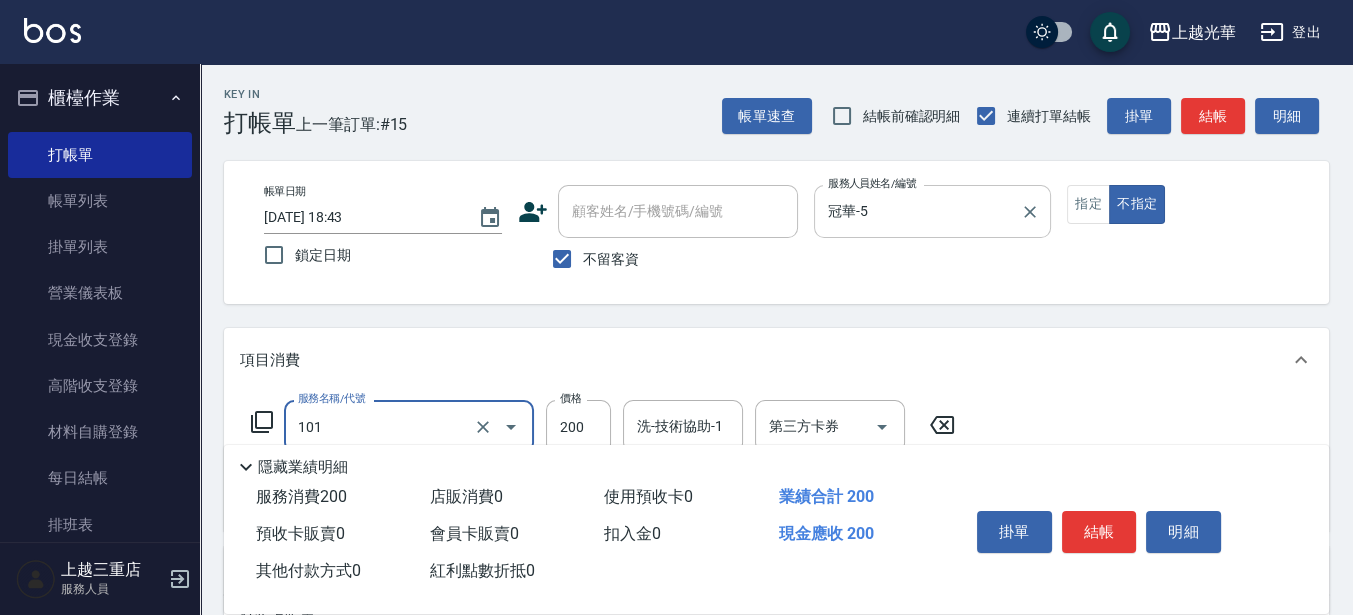 type on "不指定洗髮(101)" 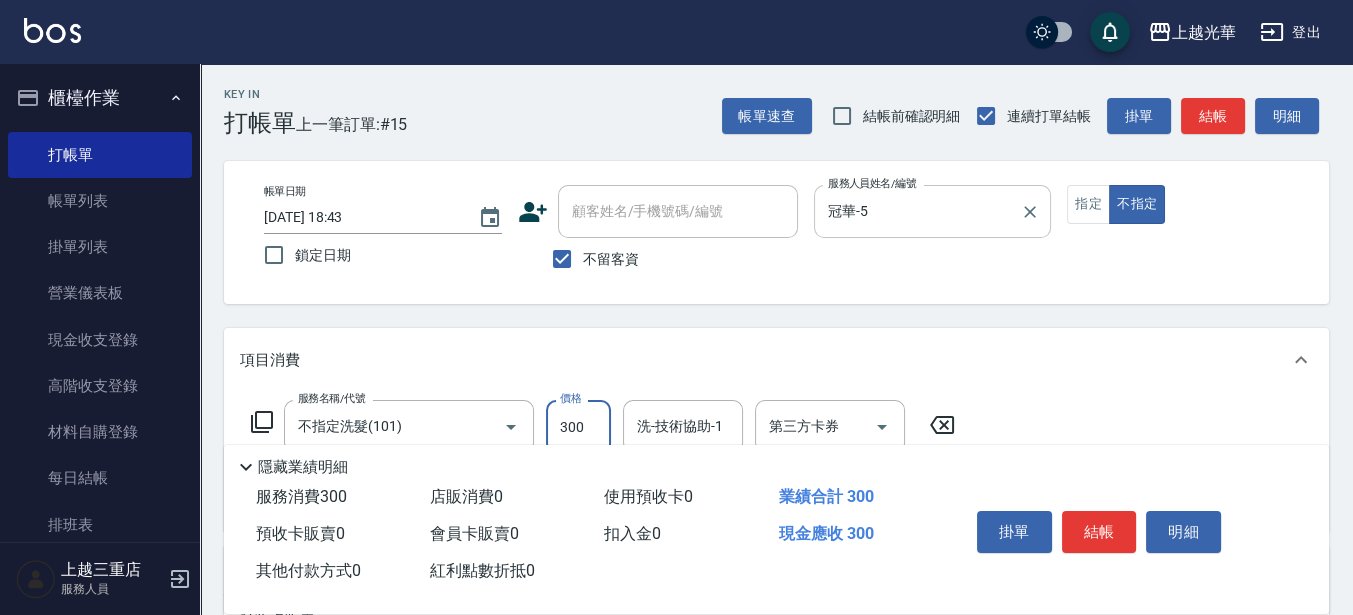 type on "300" 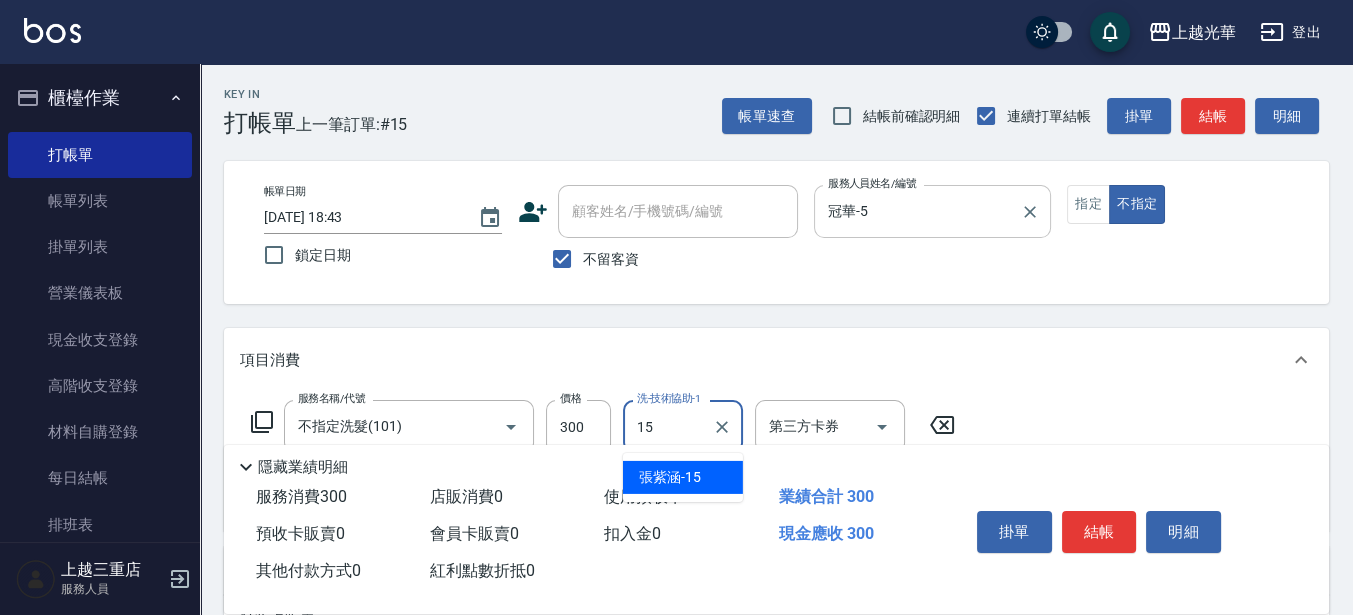 type on "[PERSON_NAME]-15" 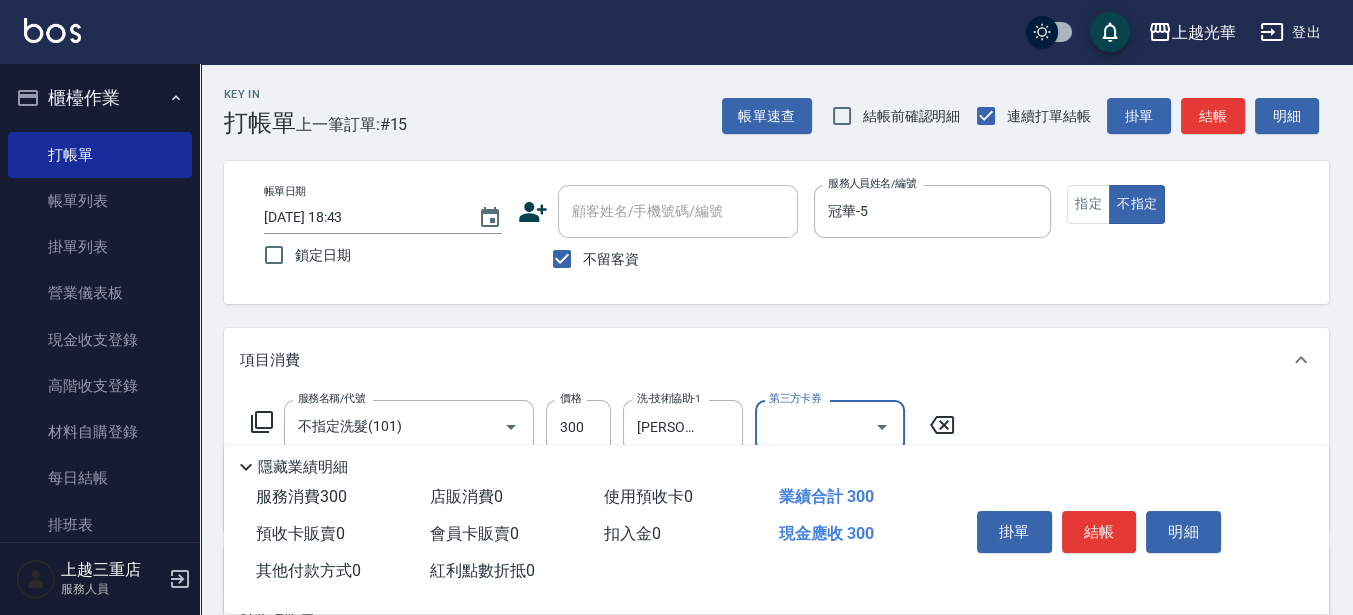 drag, startPoint x: 1211, startPoint y: 229, endPoint x: 1232, endPoint y: 188, distance: 46.06517 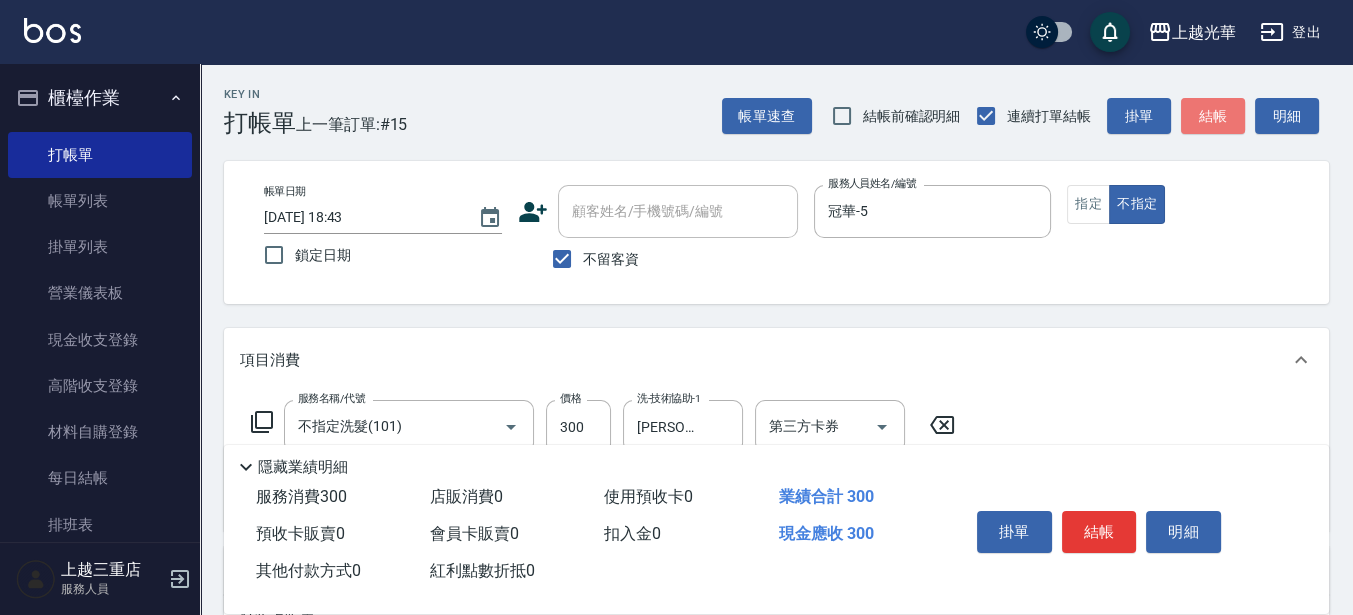 drag, startPoint x: 1218, startPoint y: 108, endPoint x: 1190, endPoint y: 116, distance: 29.12044 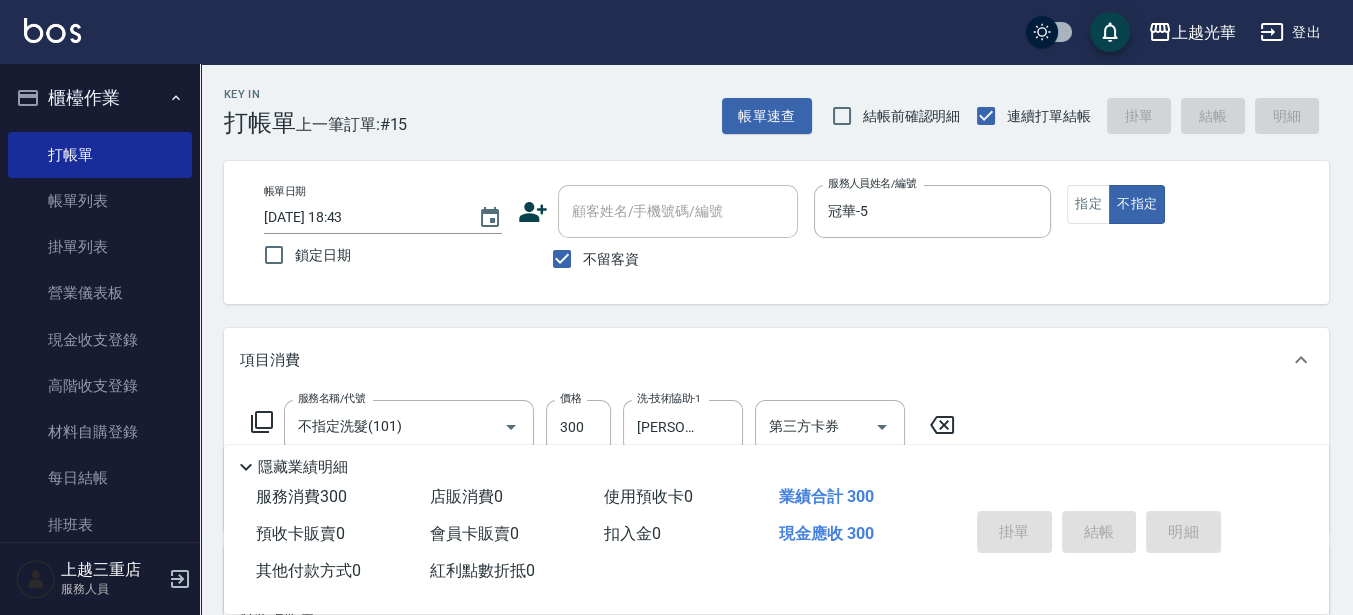 type 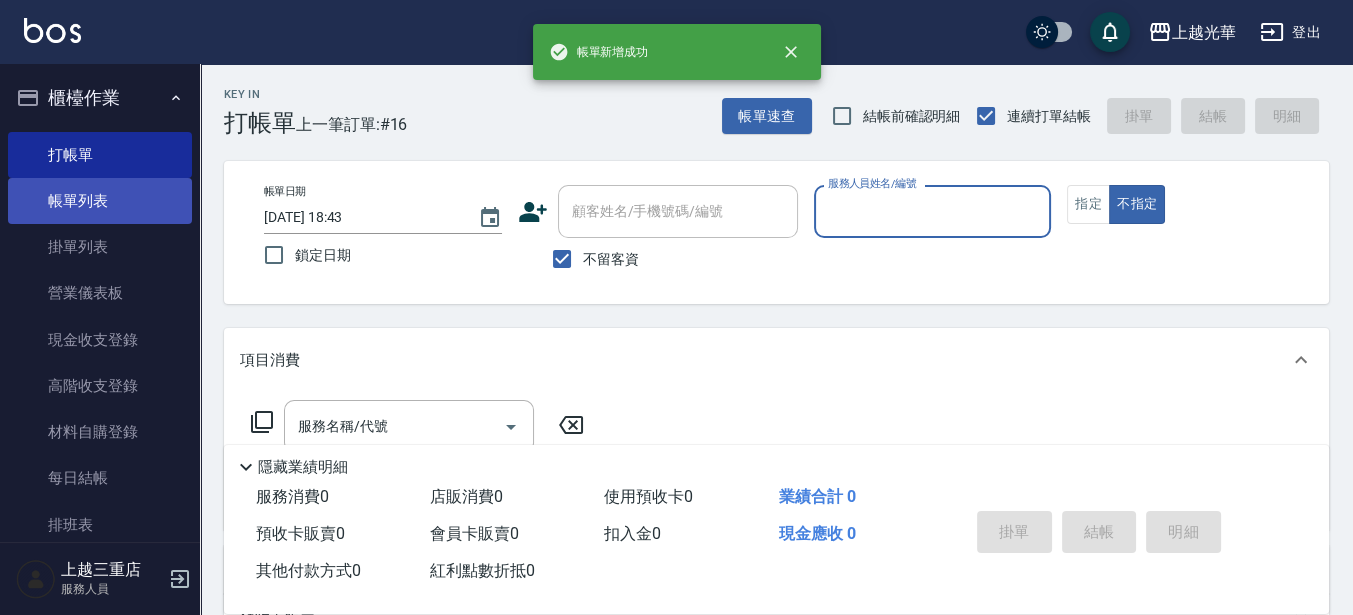 click on "帳單列表" at bounding box center (100, 201) 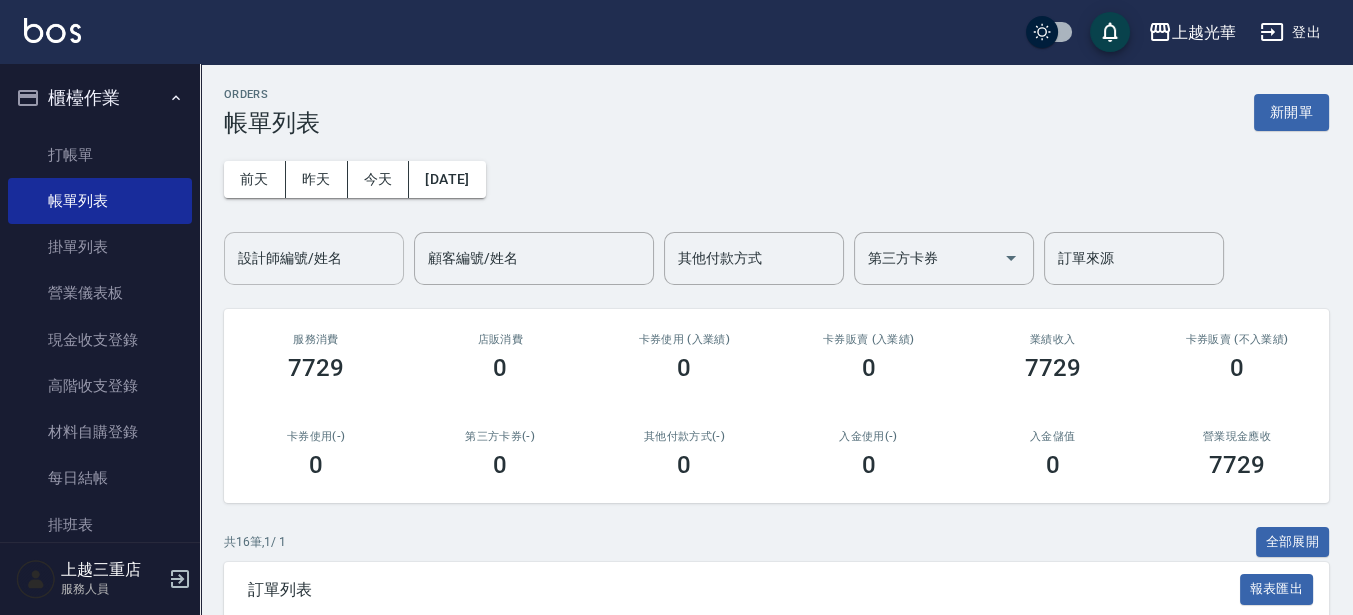 click on "設計師編號/姓名" at bounding box center [314, 258] 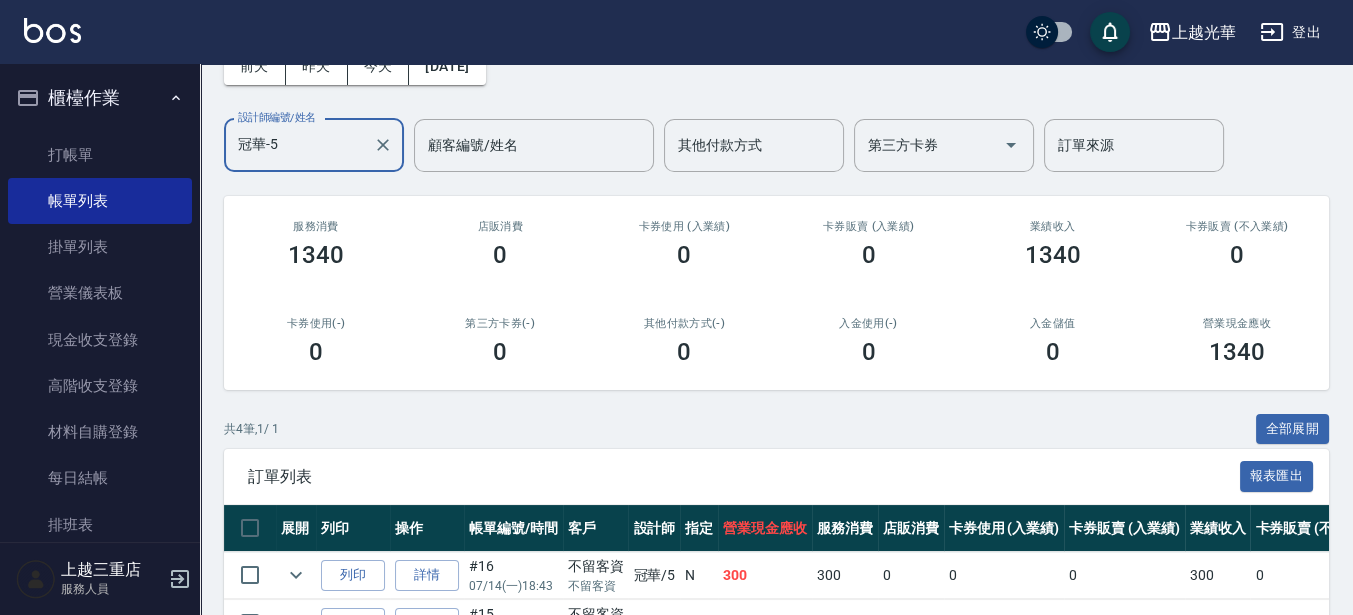 scroll, scrollTop: 335, scrollLeft: 0, axis: vertical 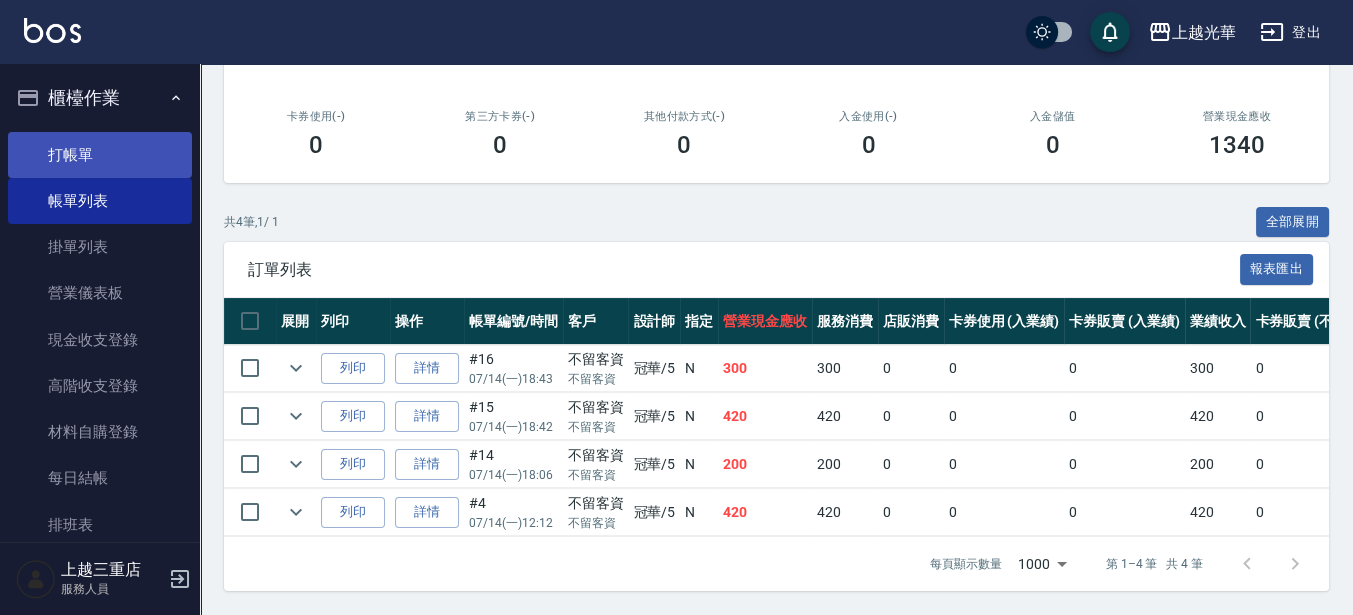 type on "冠華-5" 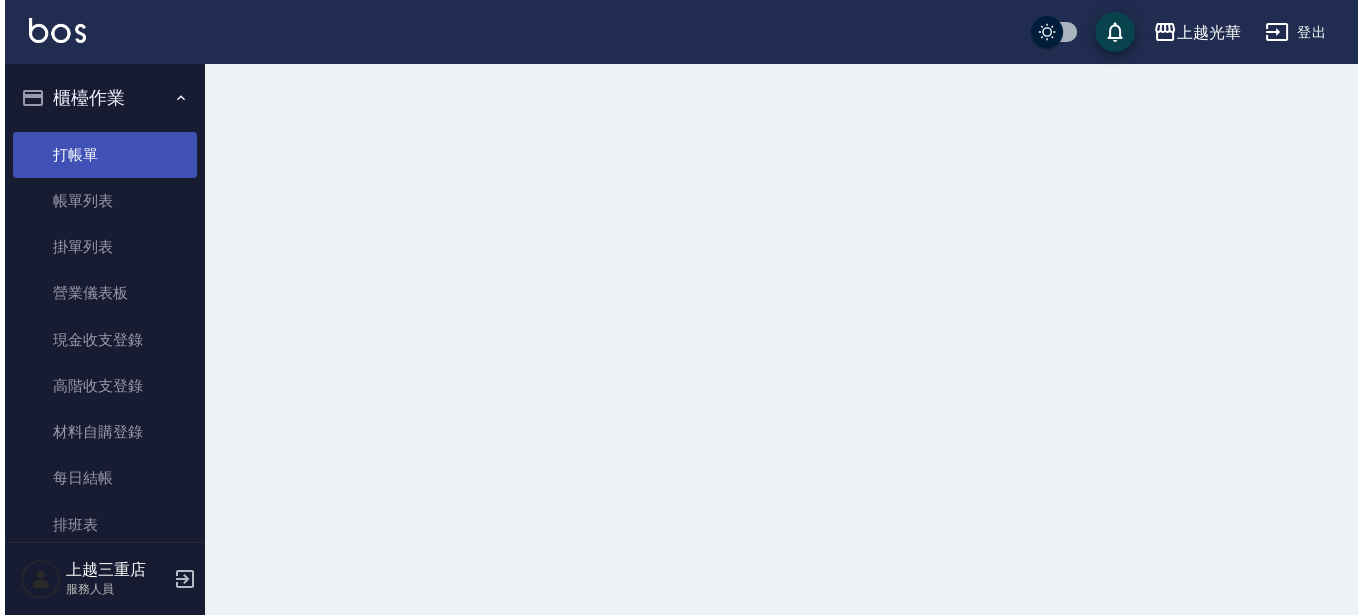 scroll, scrollTop: 0, scrollLeft: 0, axis: both 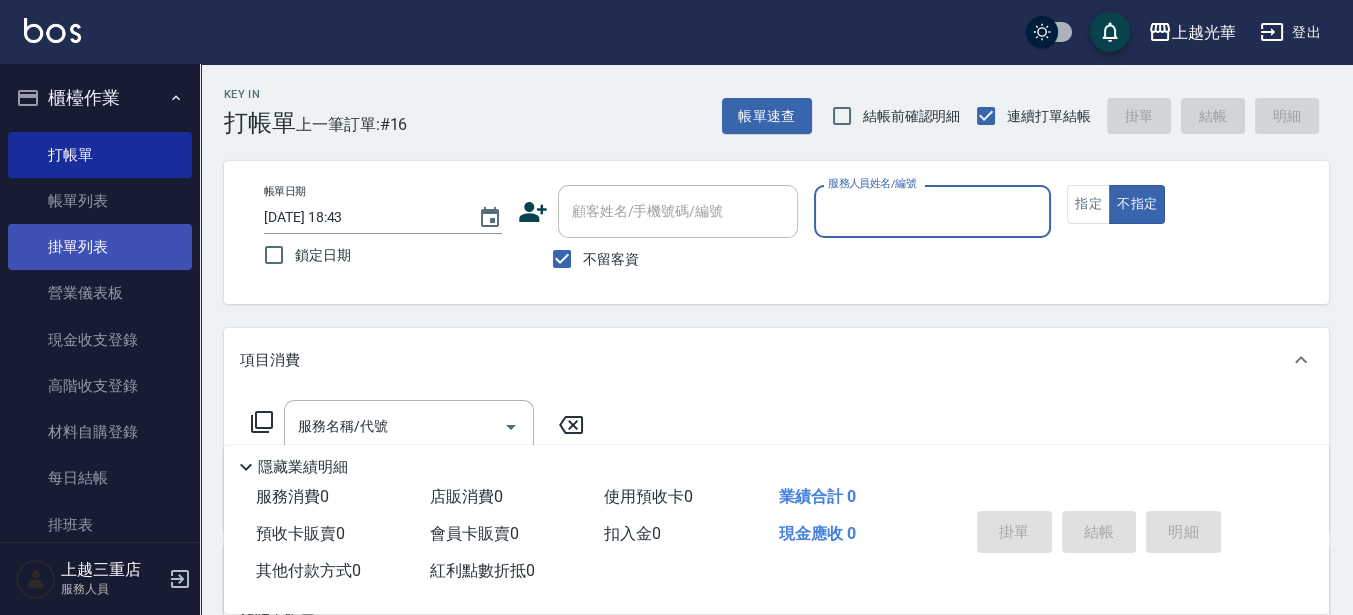 drag, startPoint x: 98, startPoint y: 203, endPoint x: 122, endPoint y: 238, distance: 42.43819 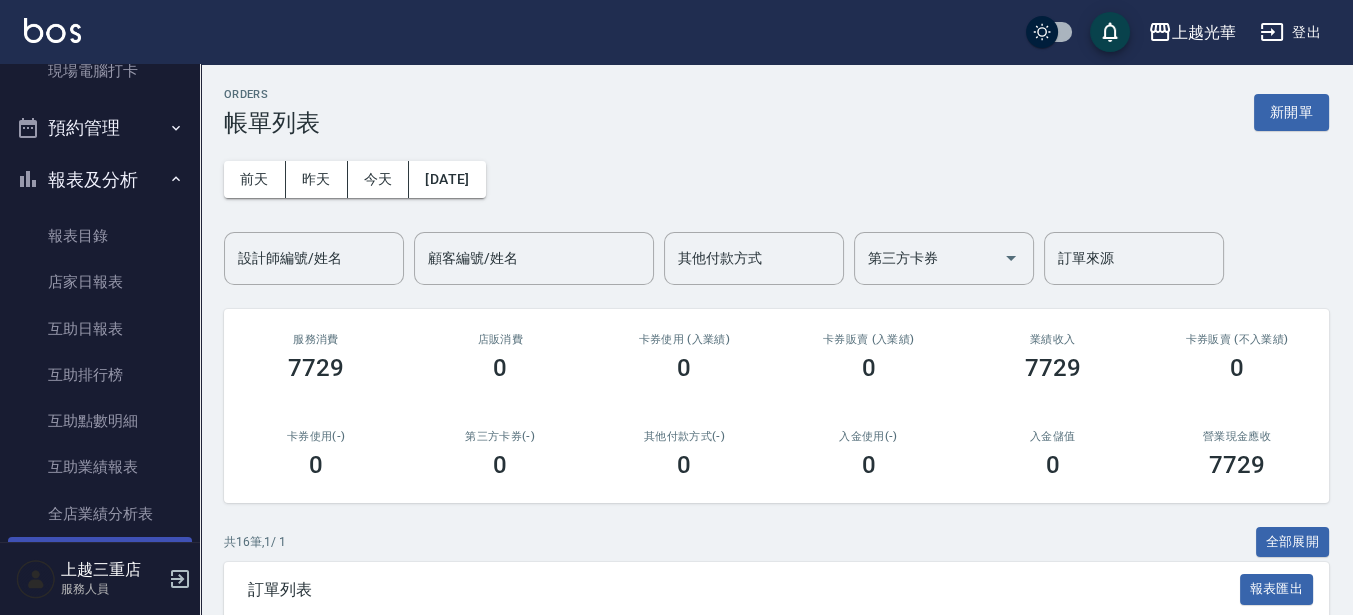 scroll, scrollTop: 625, scrollLeft: 0, axis: vertical 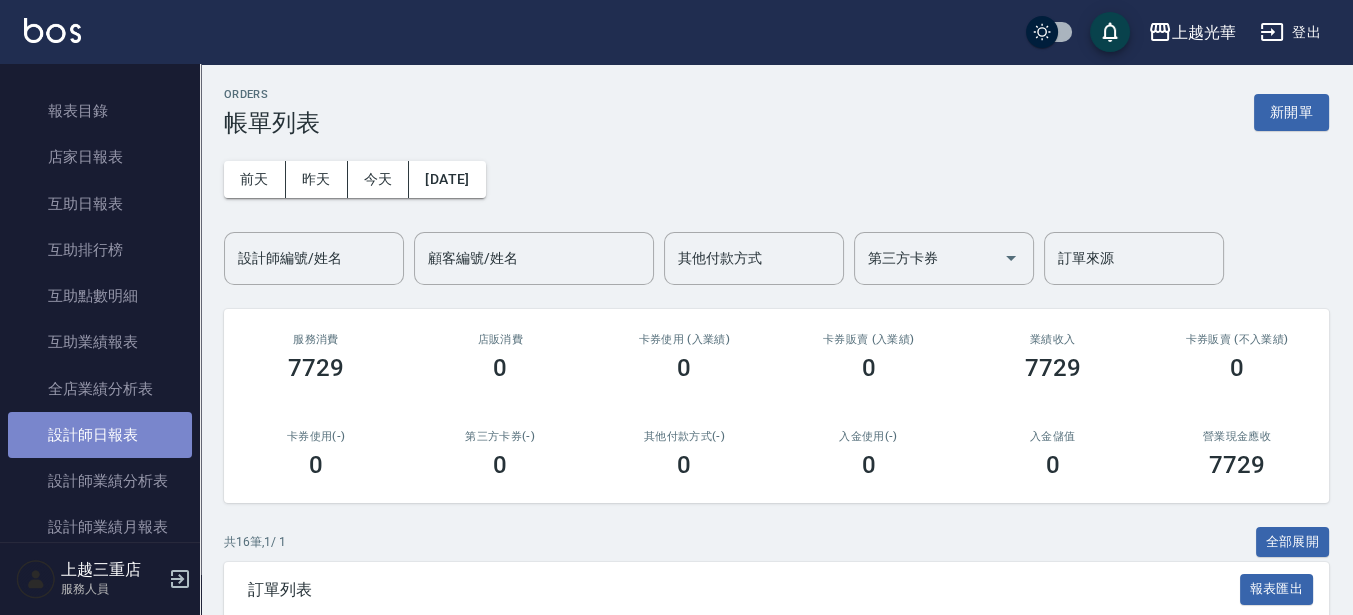 click on "設計師日報表" at bounding box center (100, 435) 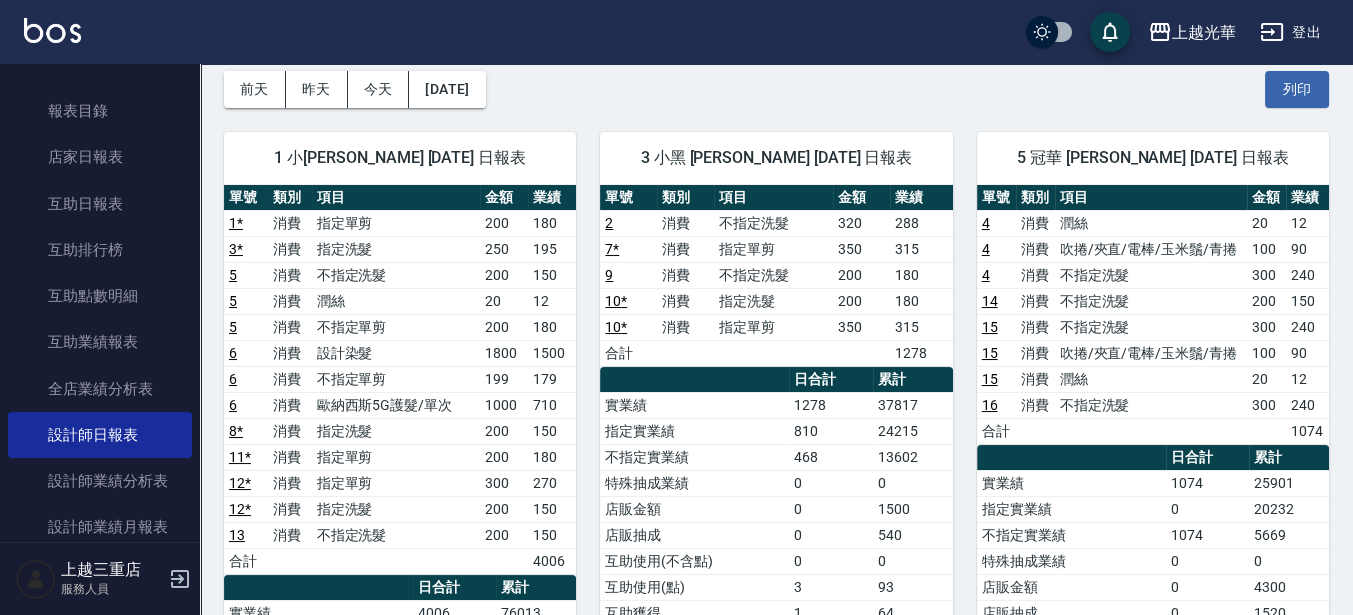 scroll, scrollTop: 125, scrollLeft: 0, axis: vertical 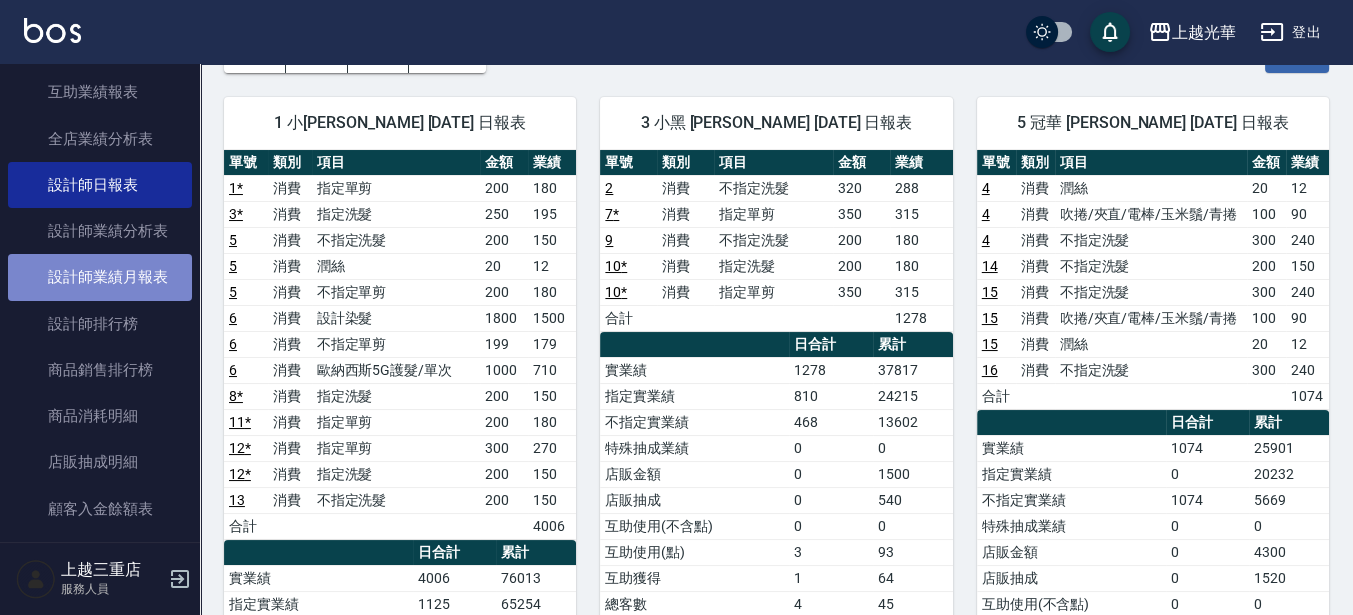 click on "設計師業績月報表" at bounding box center [100, 277] 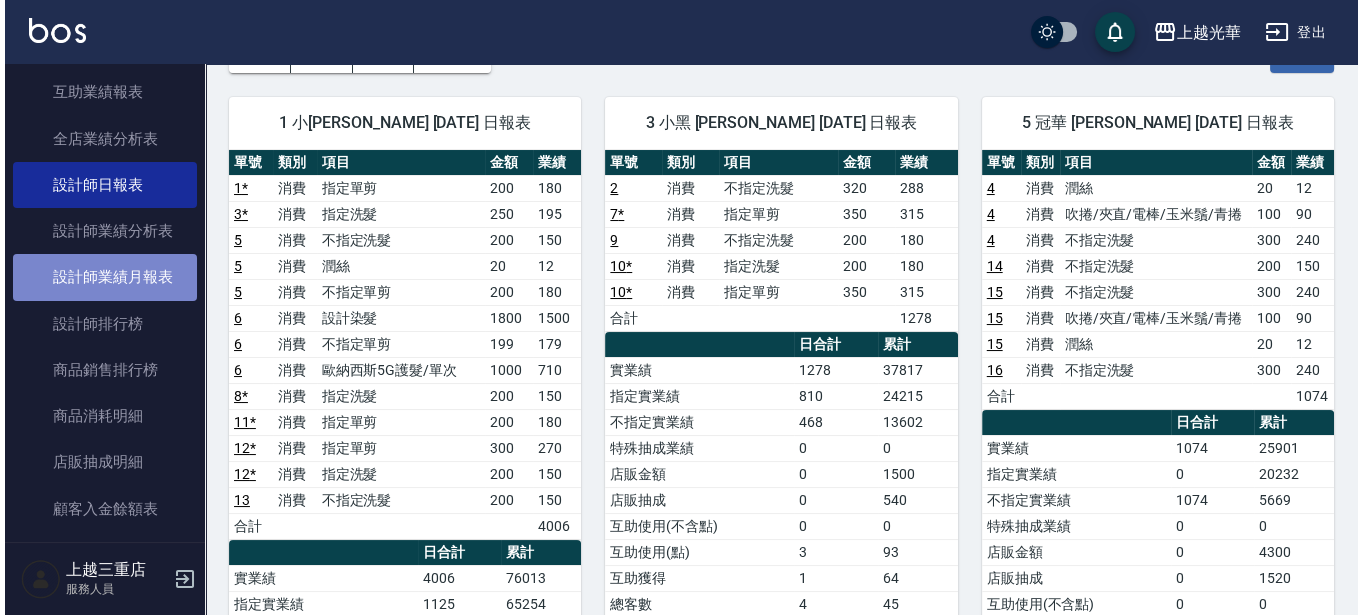scroll, scrollTop: 0, scrollLeft: 0, axis: both 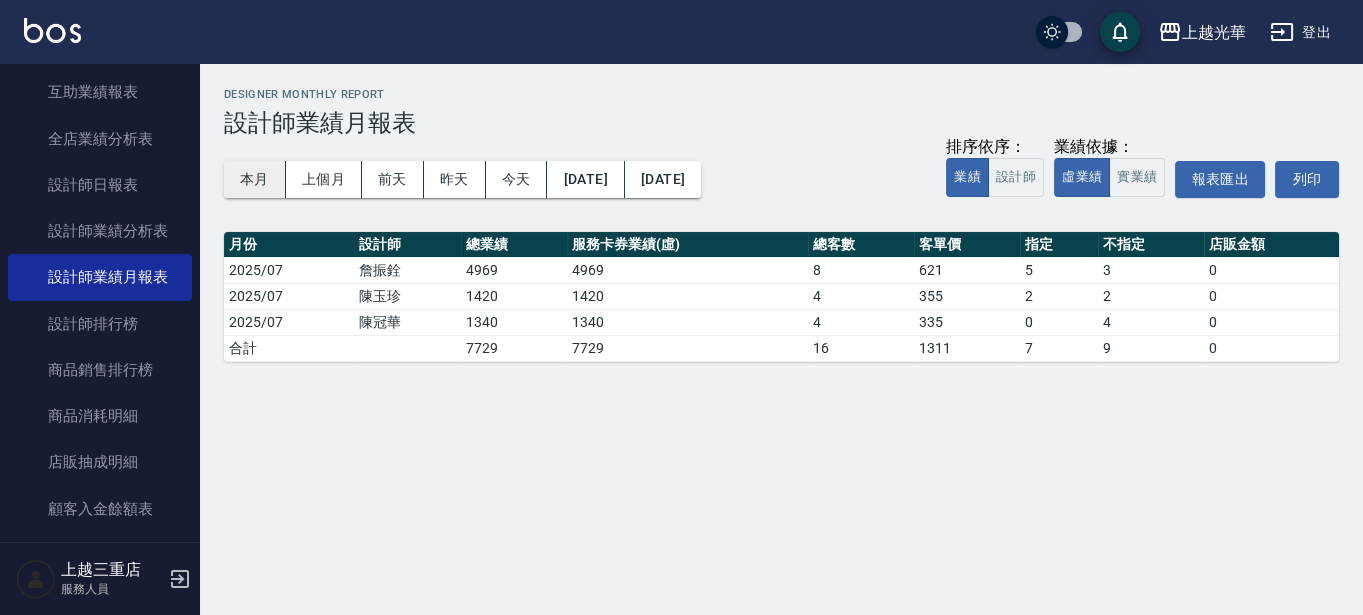 click on "本月" at bounding box center (255, 179) 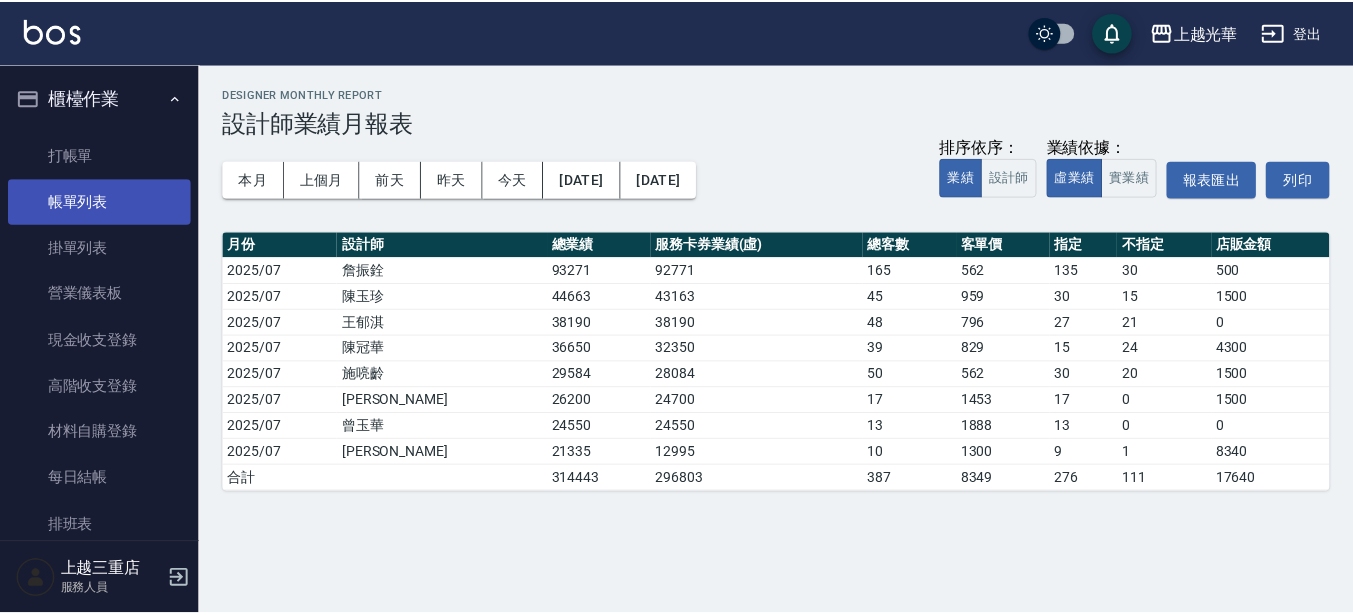scroll, scrollTop: 0, scrollLeft: 0, axis: both 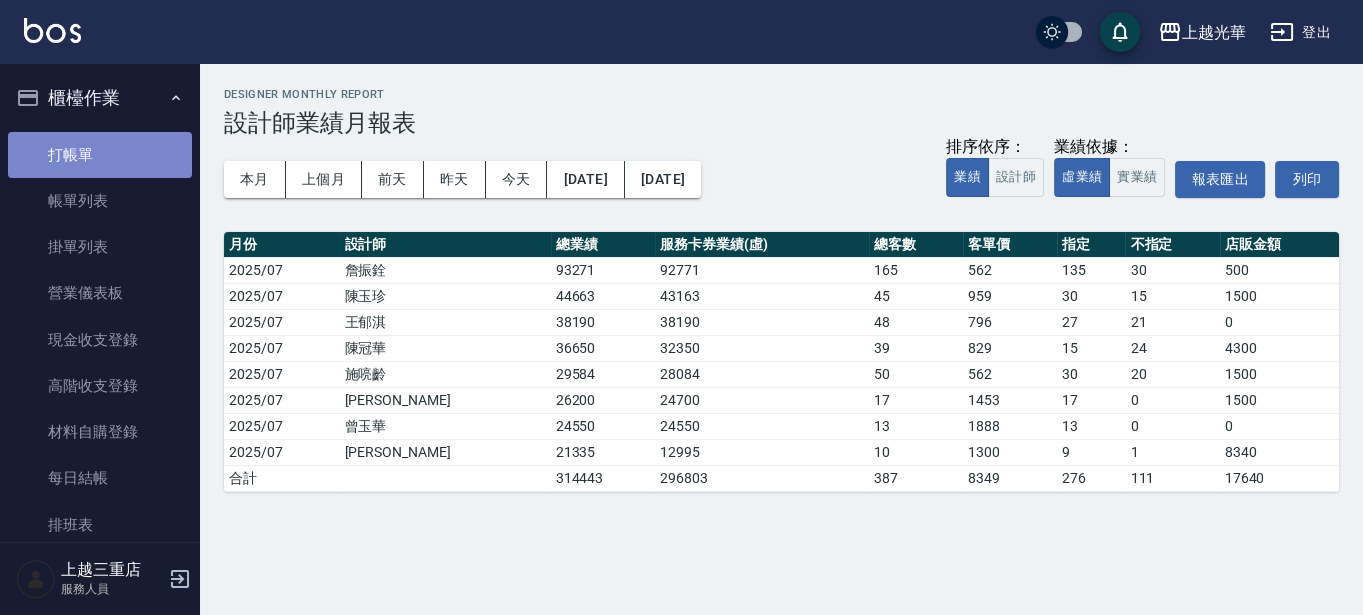 click on "打帳單" at bounding box center (100, 155) 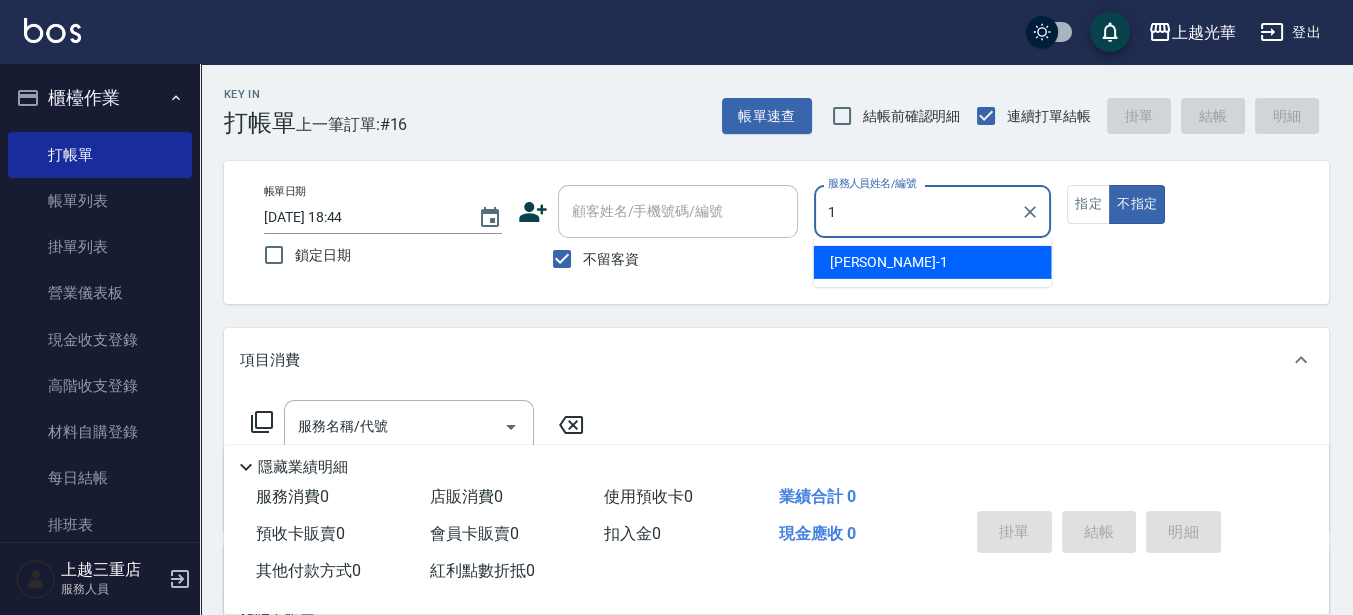type on "小詹-1" 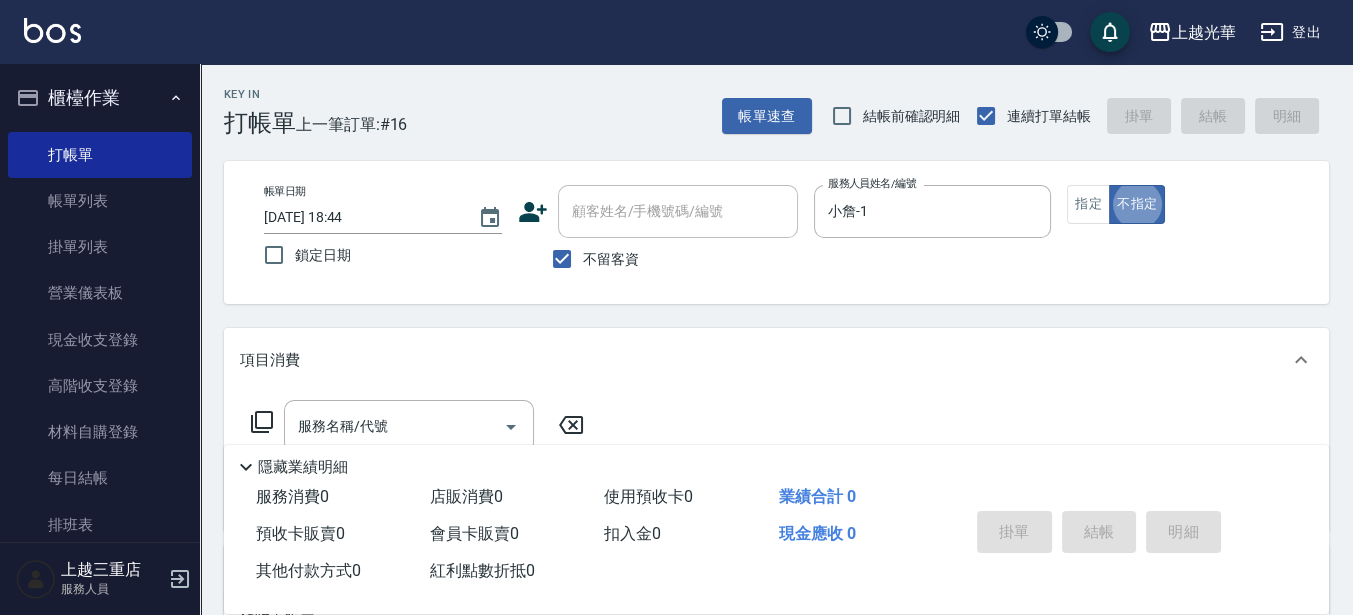 type on "false" 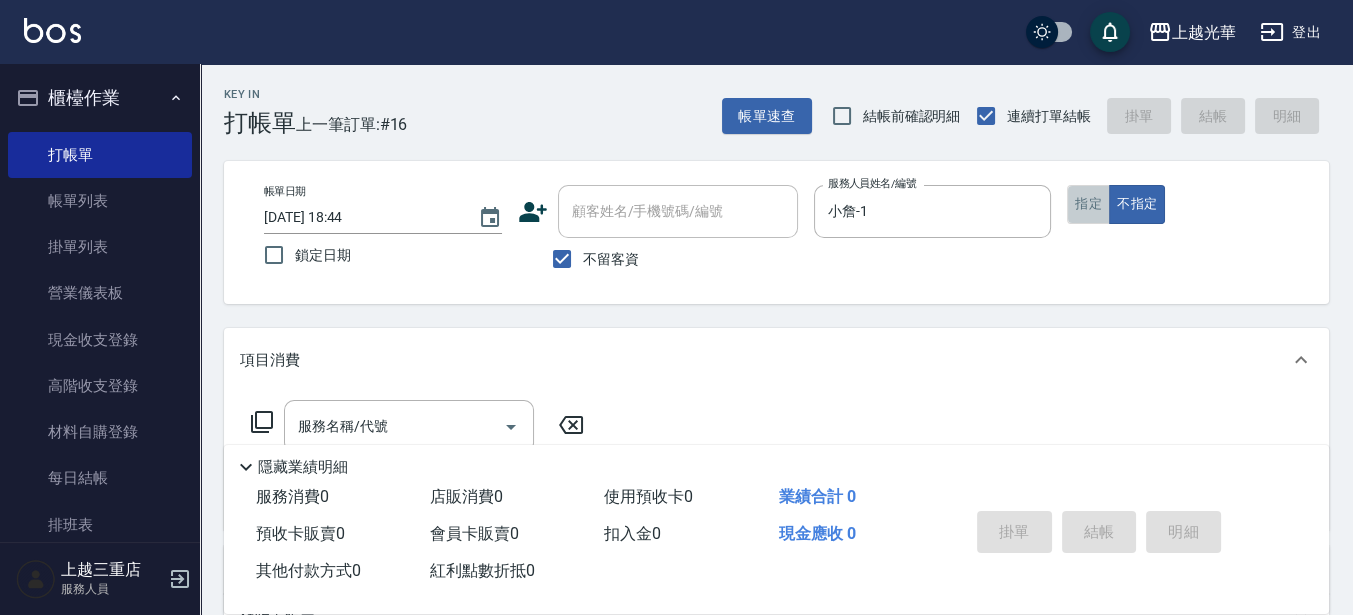 click on "指定" at bounding box center [1088, 204] 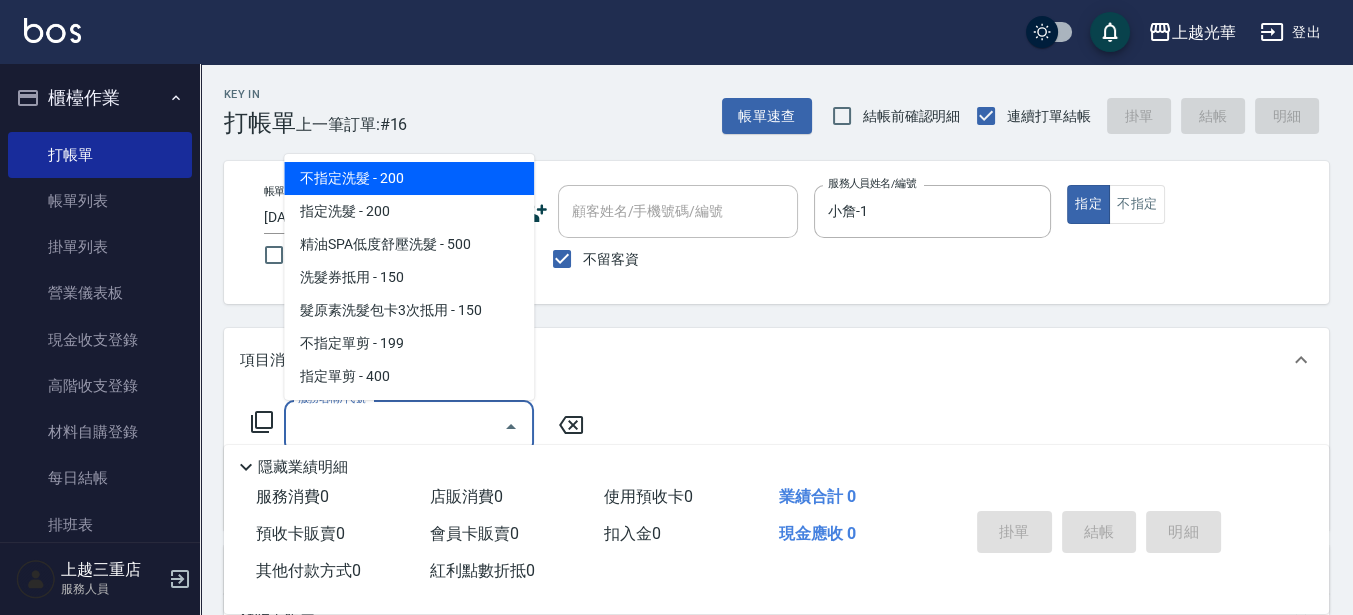 drag, startPoint x: 392, startPoint y: 413, endPoint x: 652, endPoint y: 490, distance: 271.16232 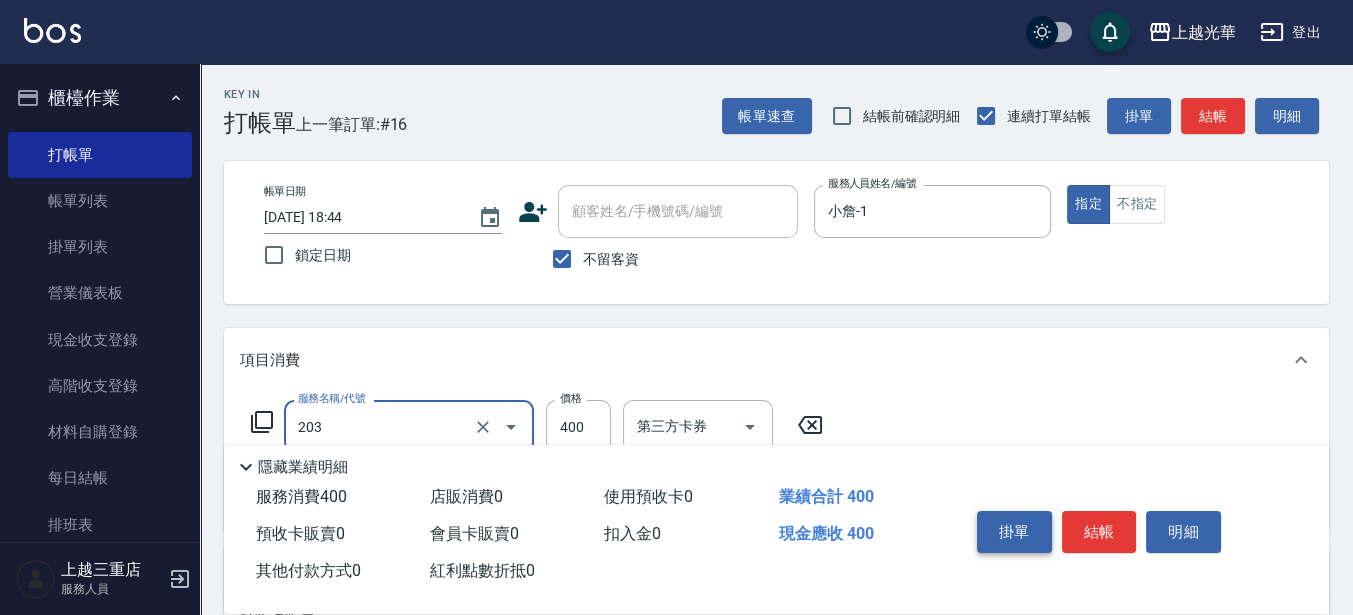 type on "指定單剪(203)" 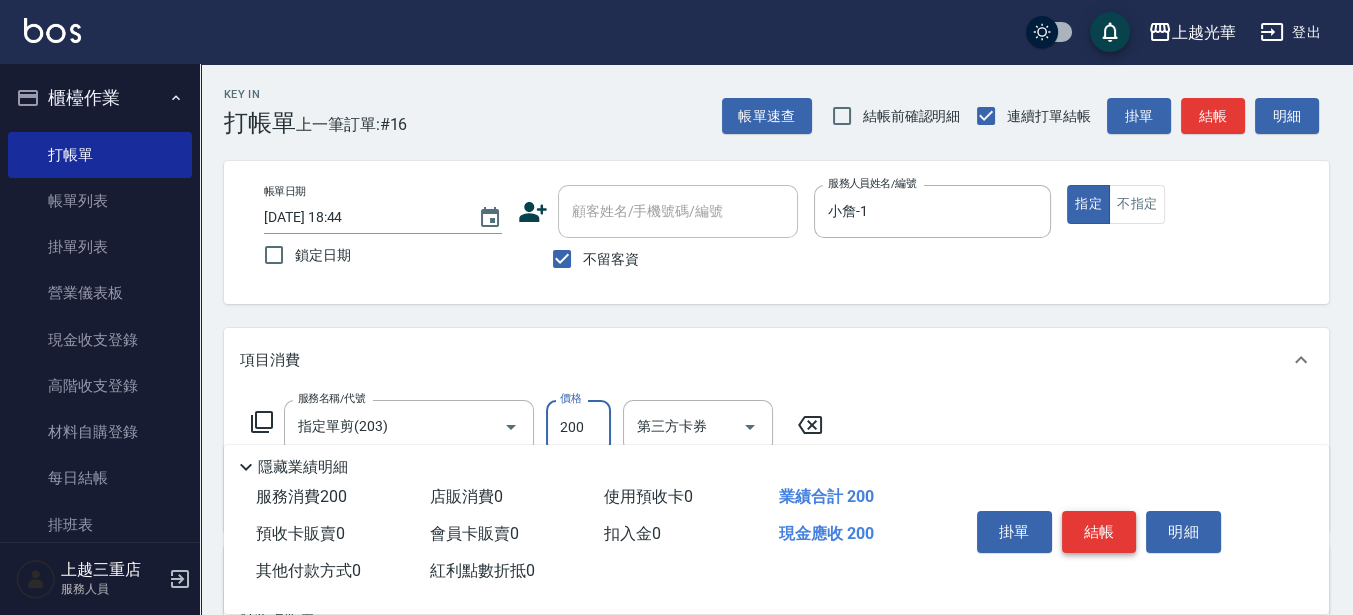 type on "200" 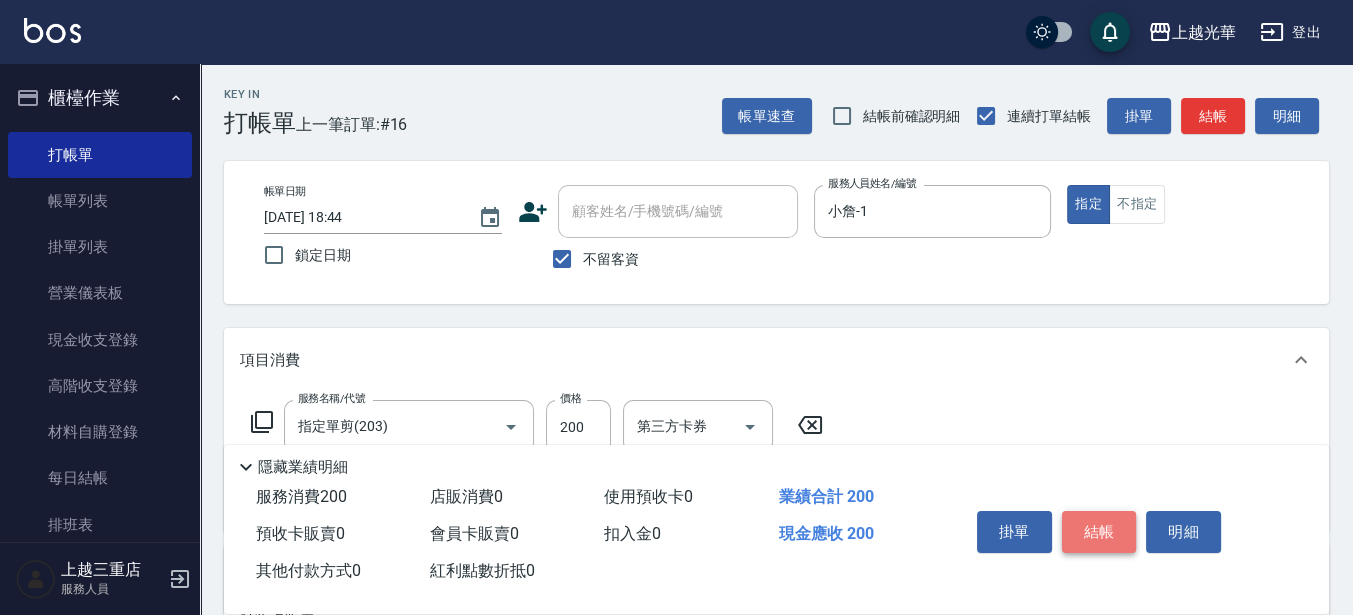click on "結帳" at bounding box center (1099, 532) 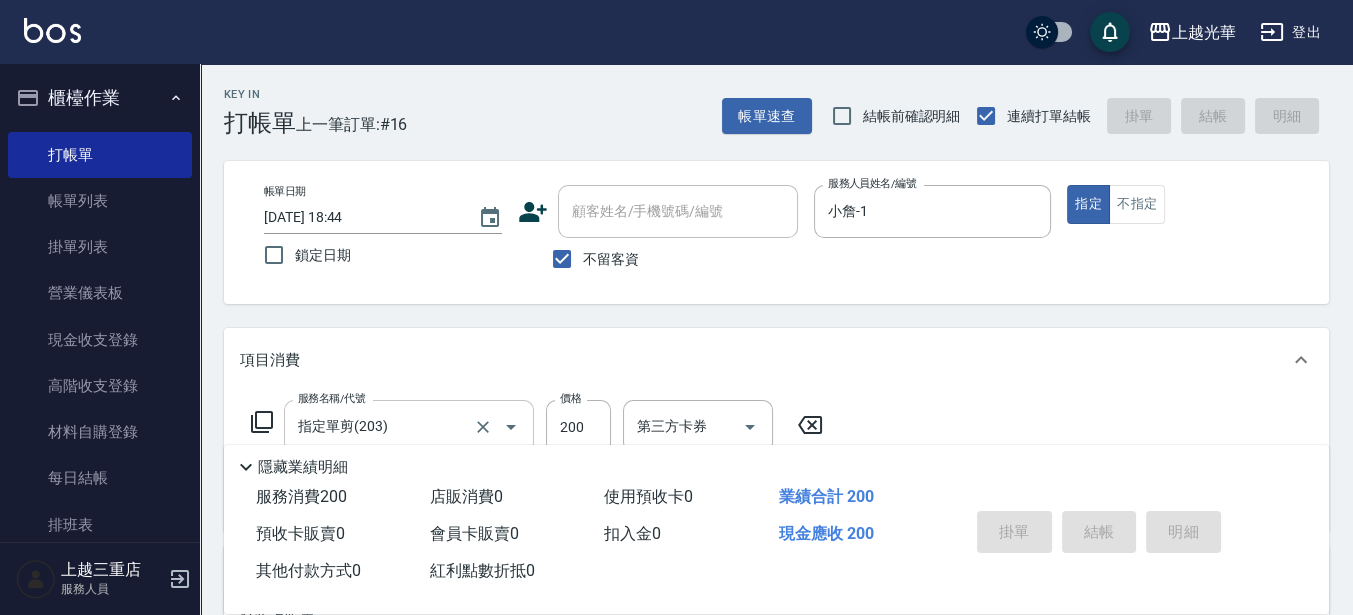 type on "[DATE] 18:53" 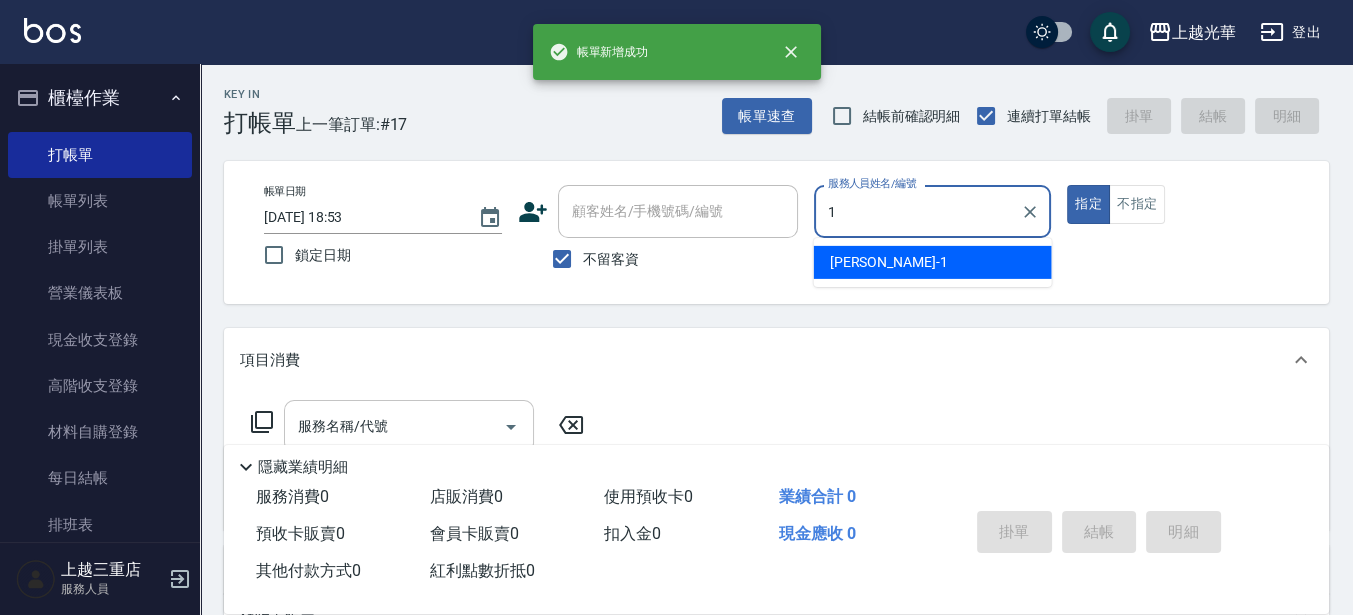 type on "小詹-1" 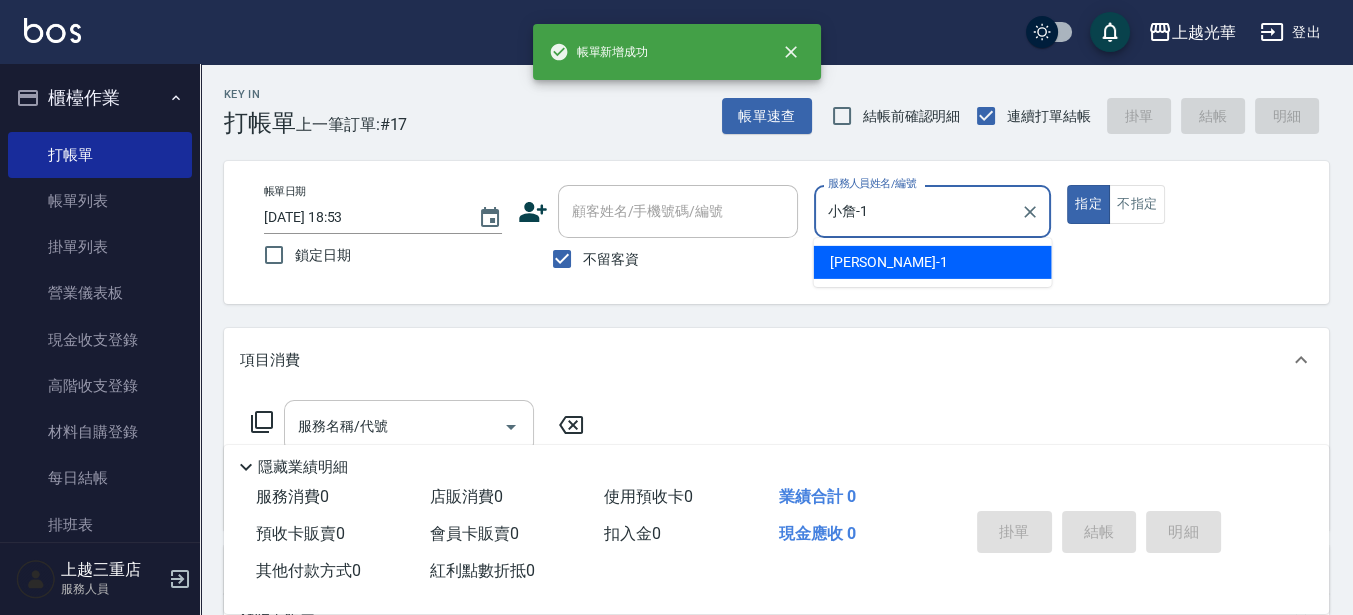 type on "true" 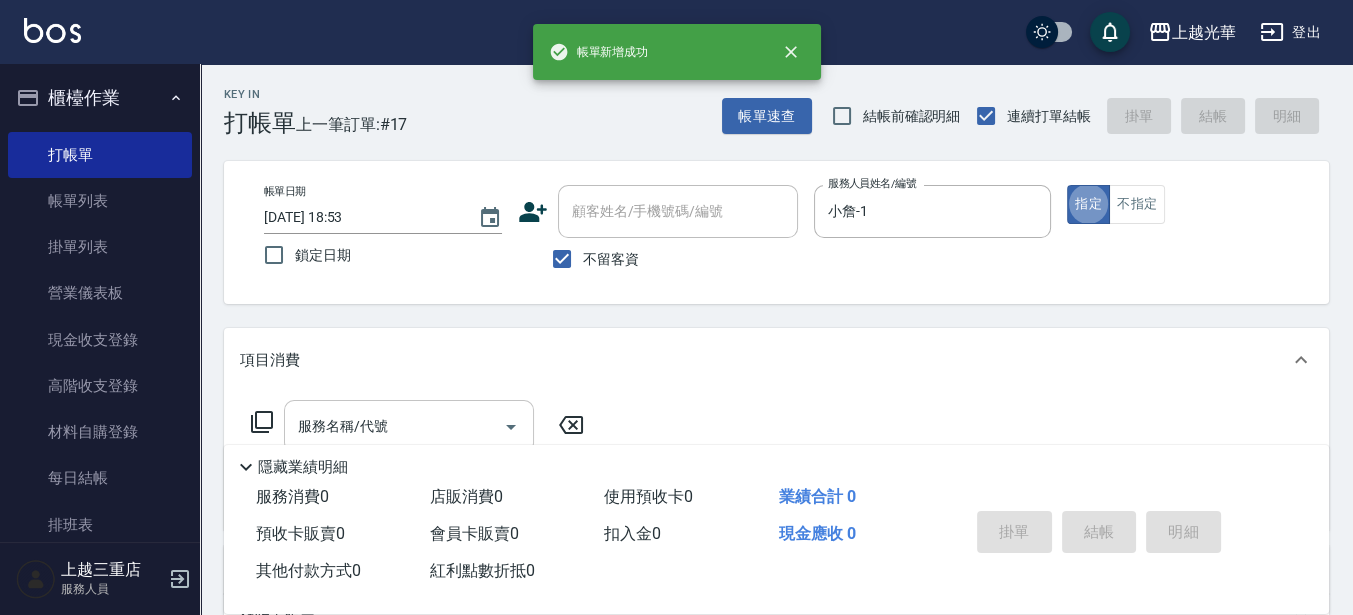 click on "服務名稱/代號" at bounding box center (394, 426) 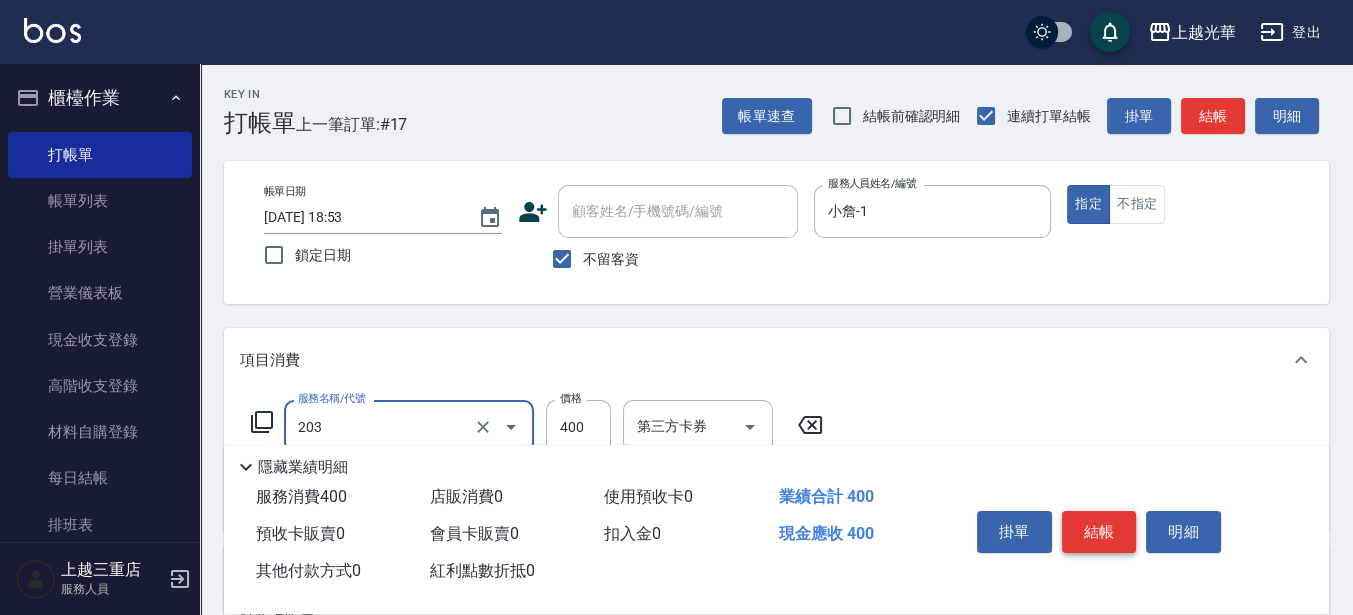 type on "指定單剪(203)" 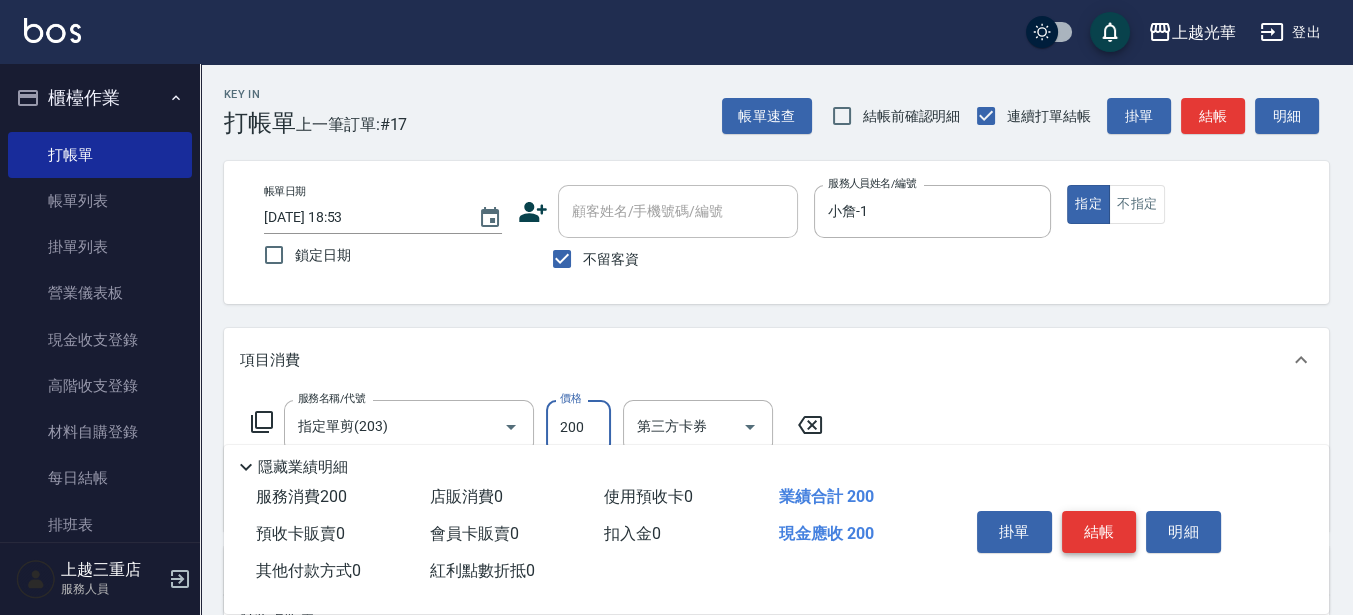 type on "200" 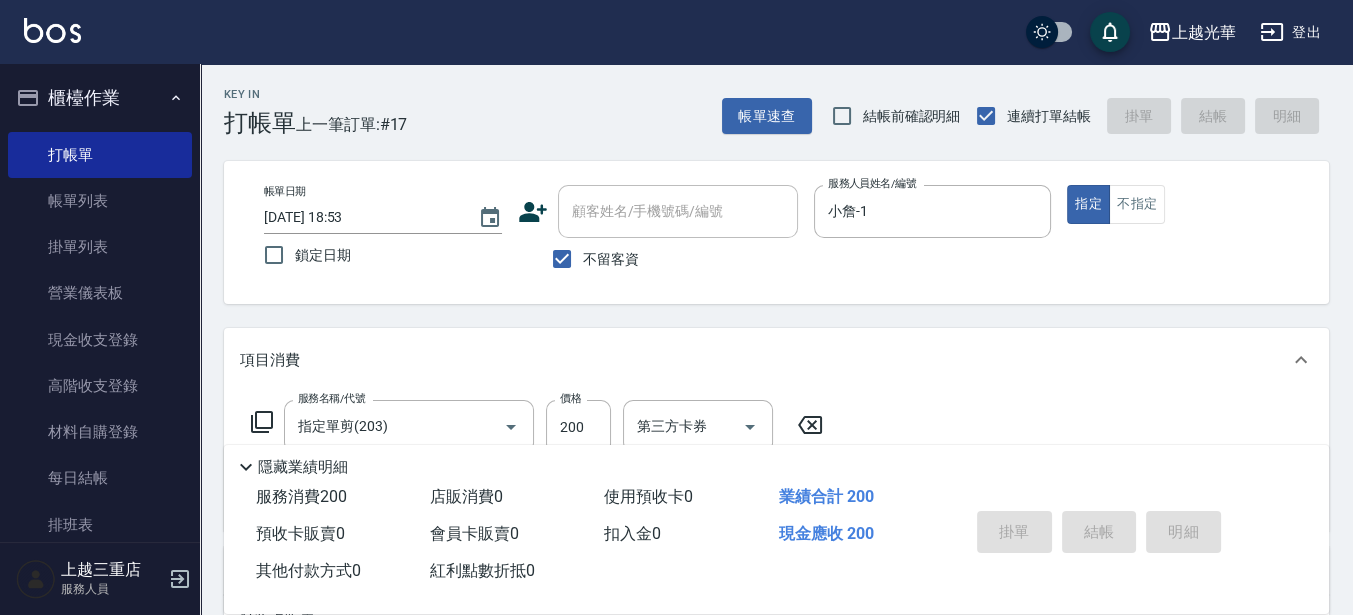 type 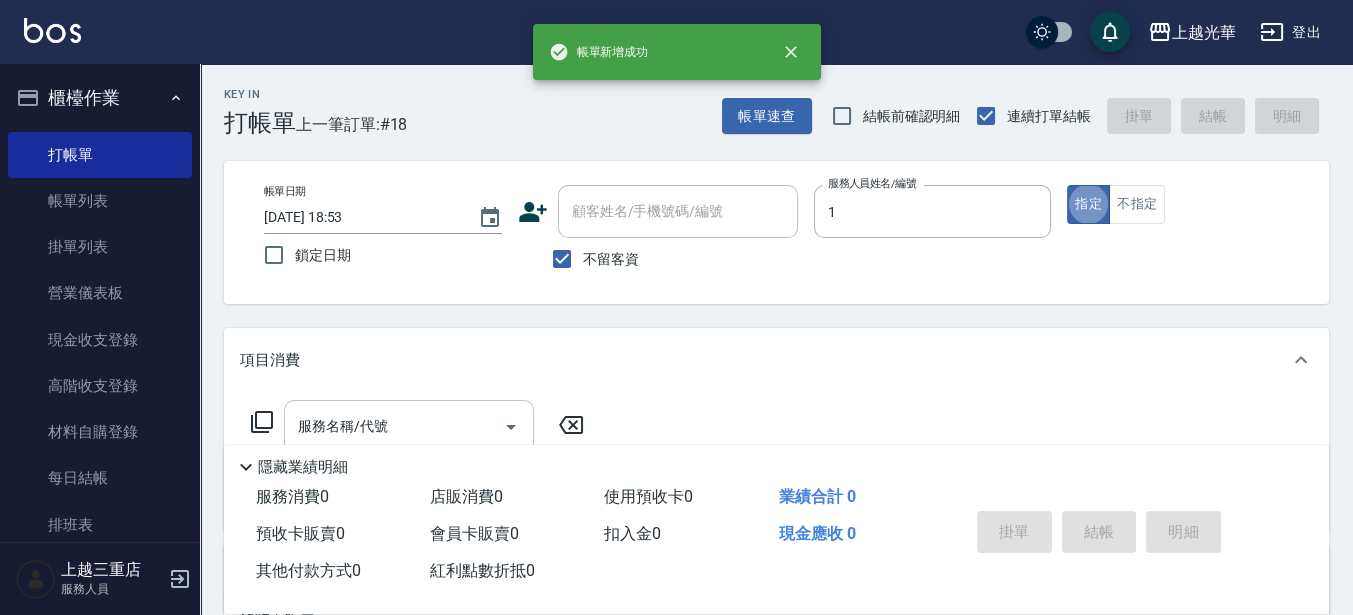 type on "小詹-1" 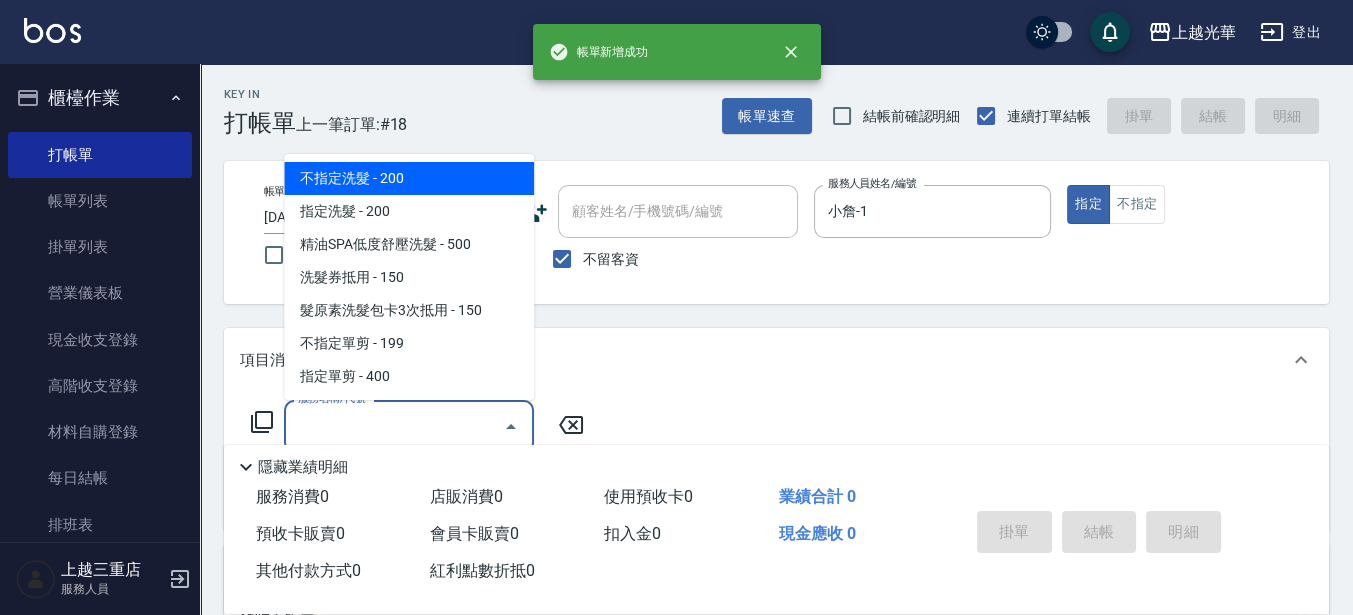click on "服務名稱/代號" at bounding box center (394, 426) 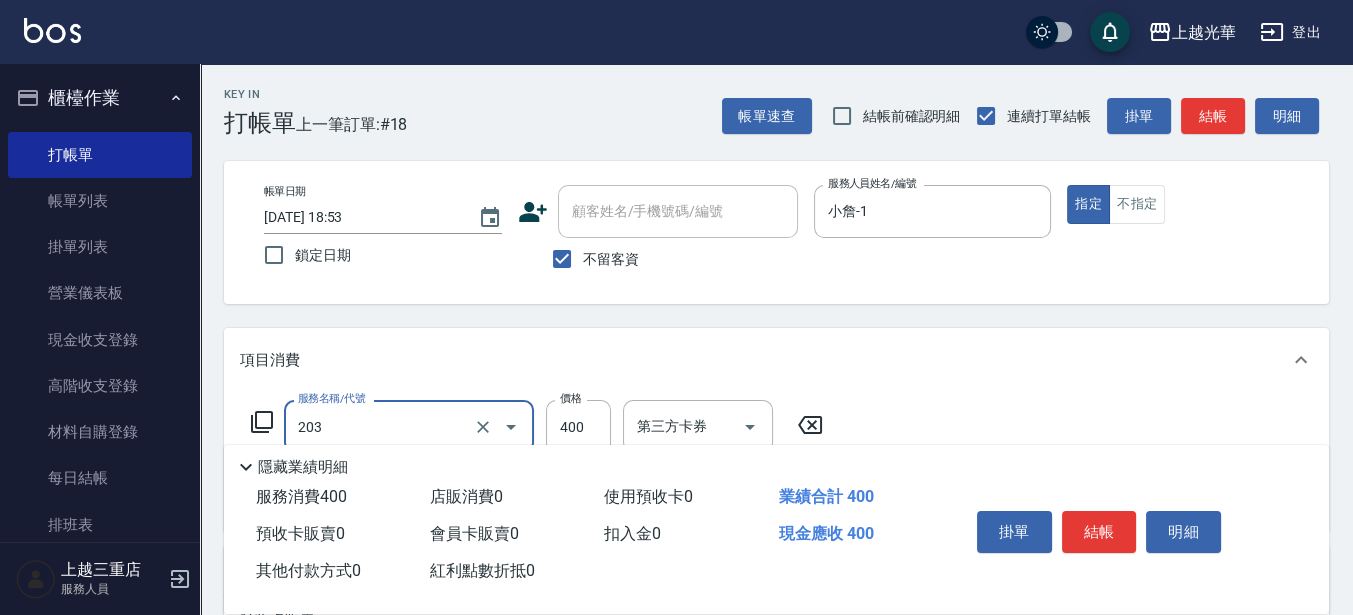 type on "指定單剪(203)" 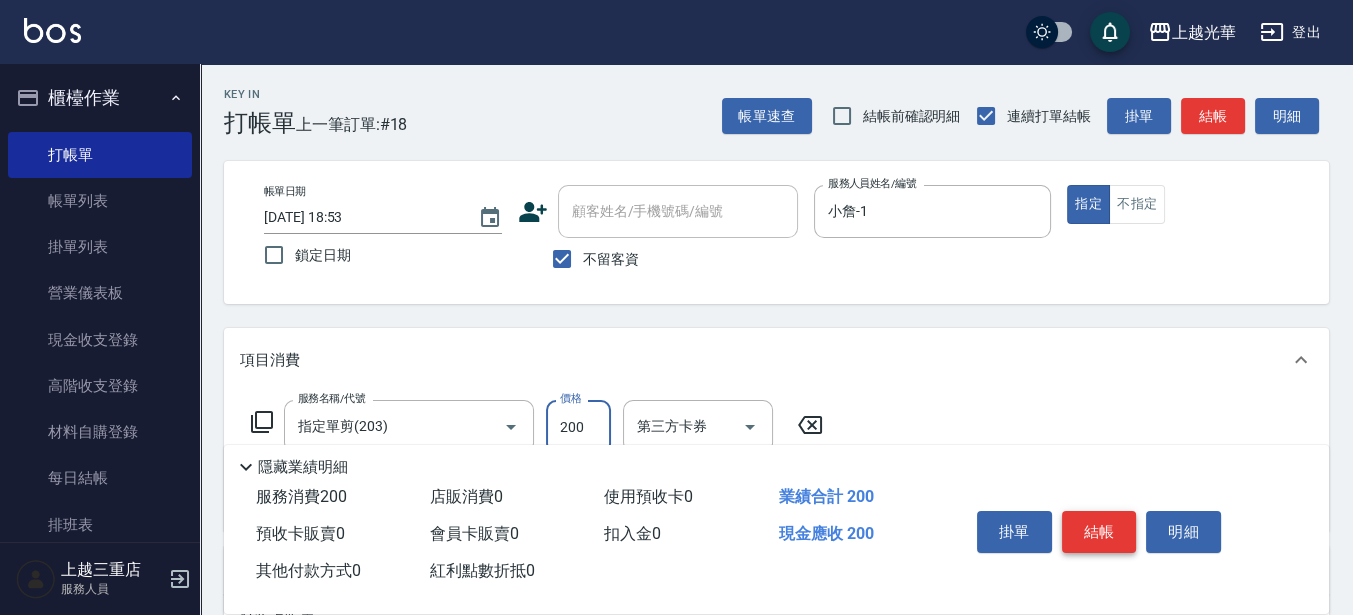 type on "200" 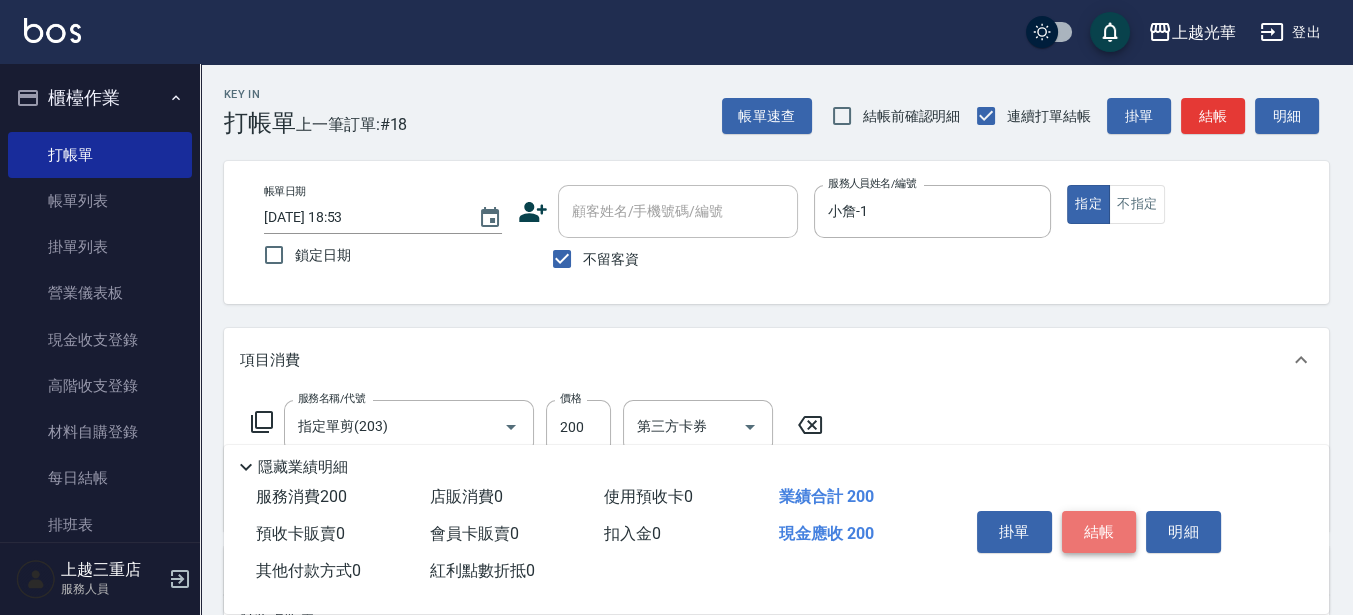 click on "結帳" at bounding box center (1099, 532) 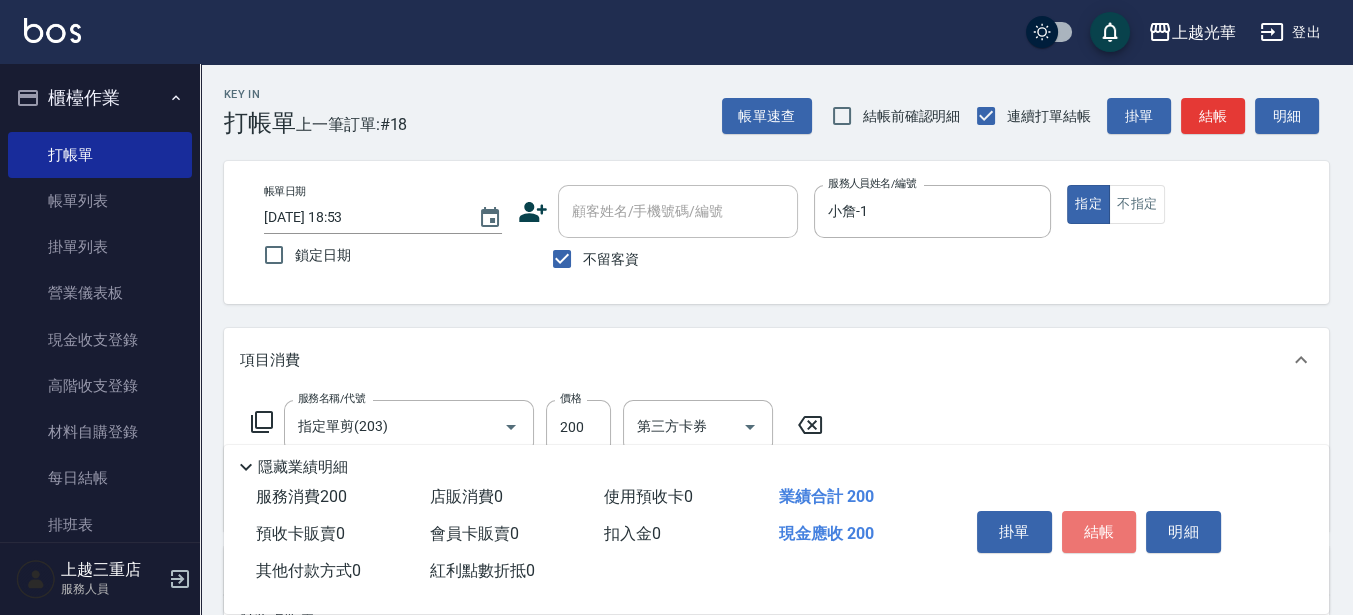 type 